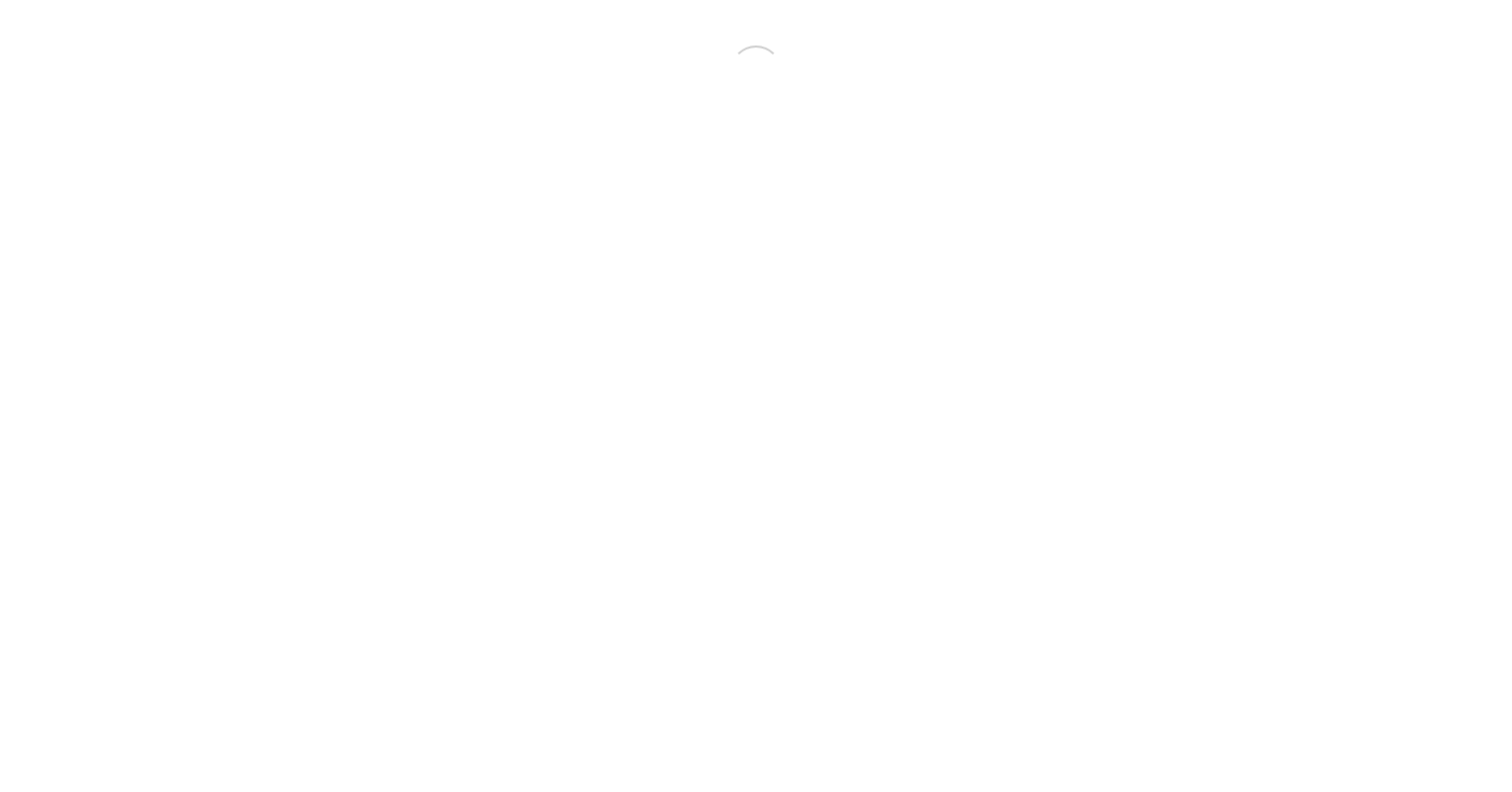 scroll, scrollTop: 0, scrollLeft: 0, axis: both 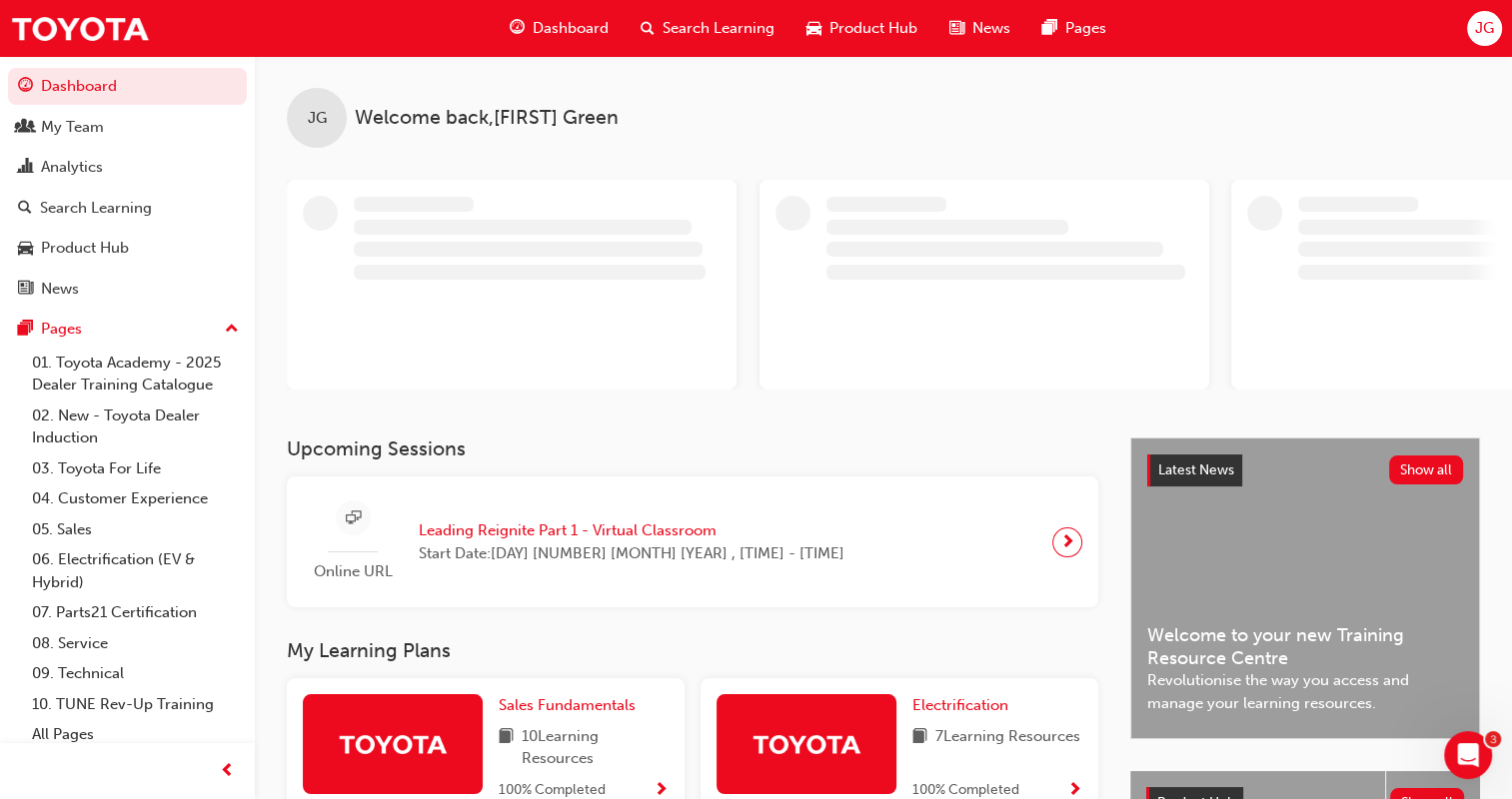 click on "Search Learning" at bounding box center [719, 28] 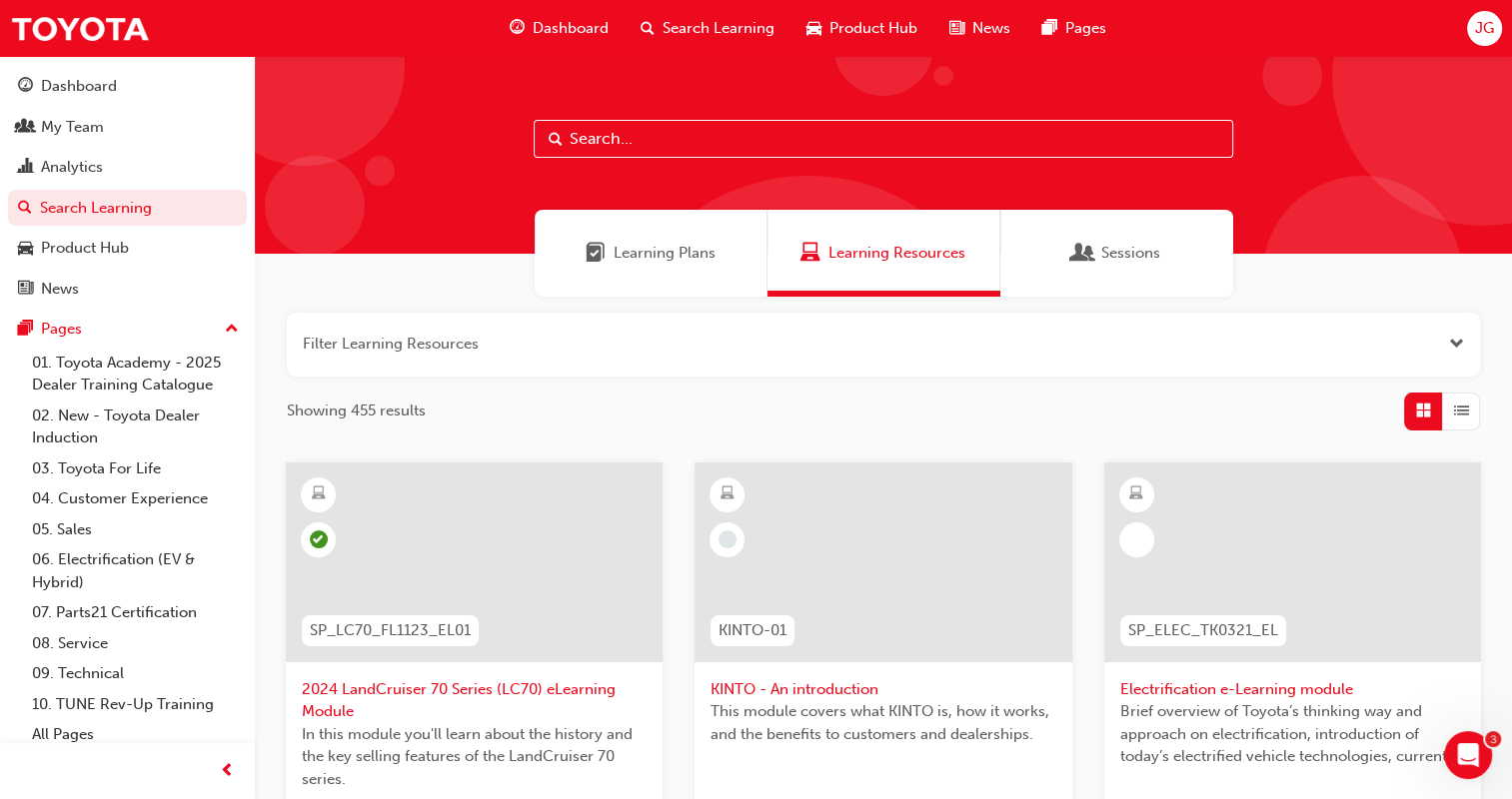 click at bounding box center [883, 139] 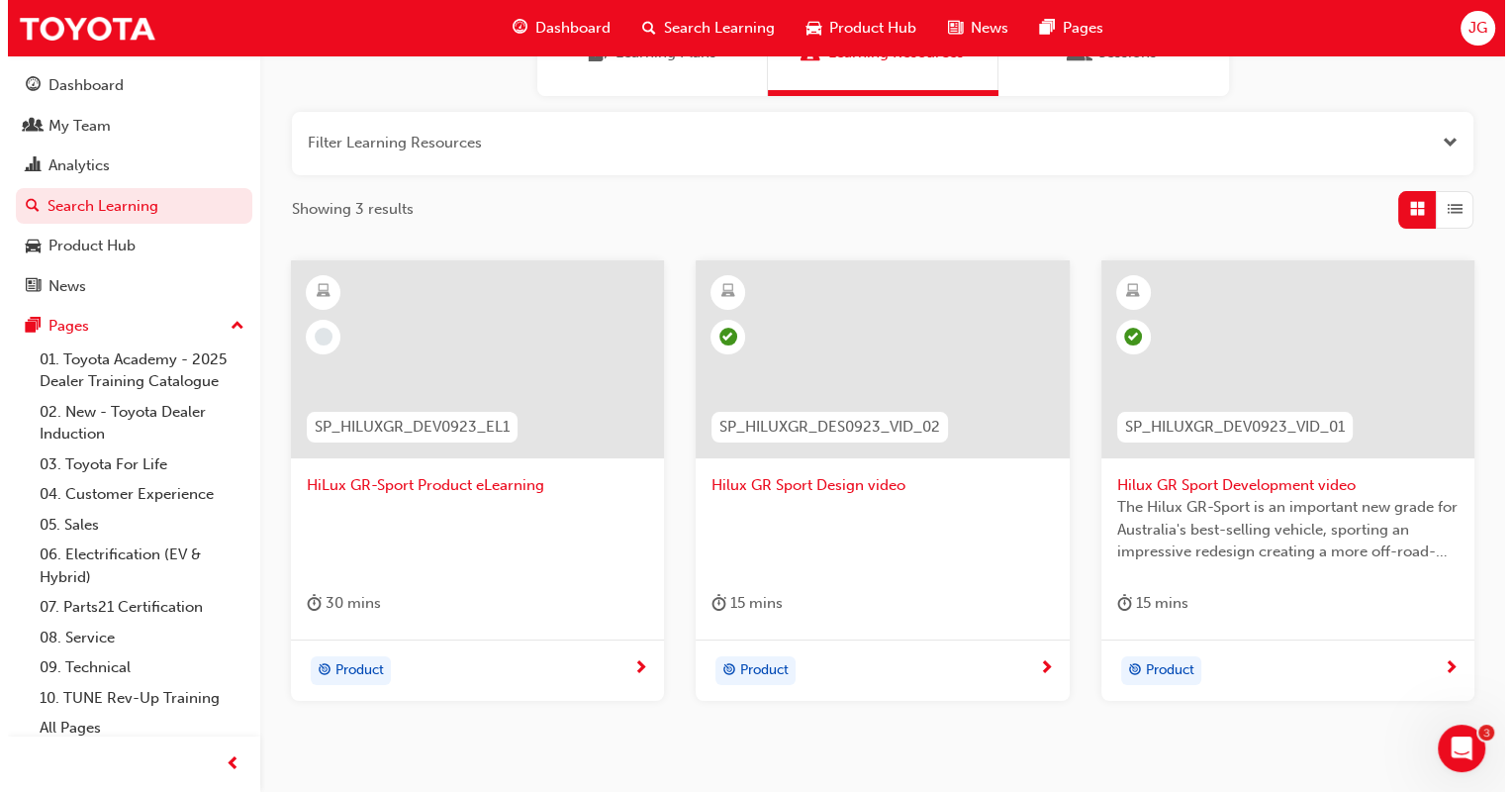 scroll, scrollTop: 0, scrollLeft: 0, axis: both 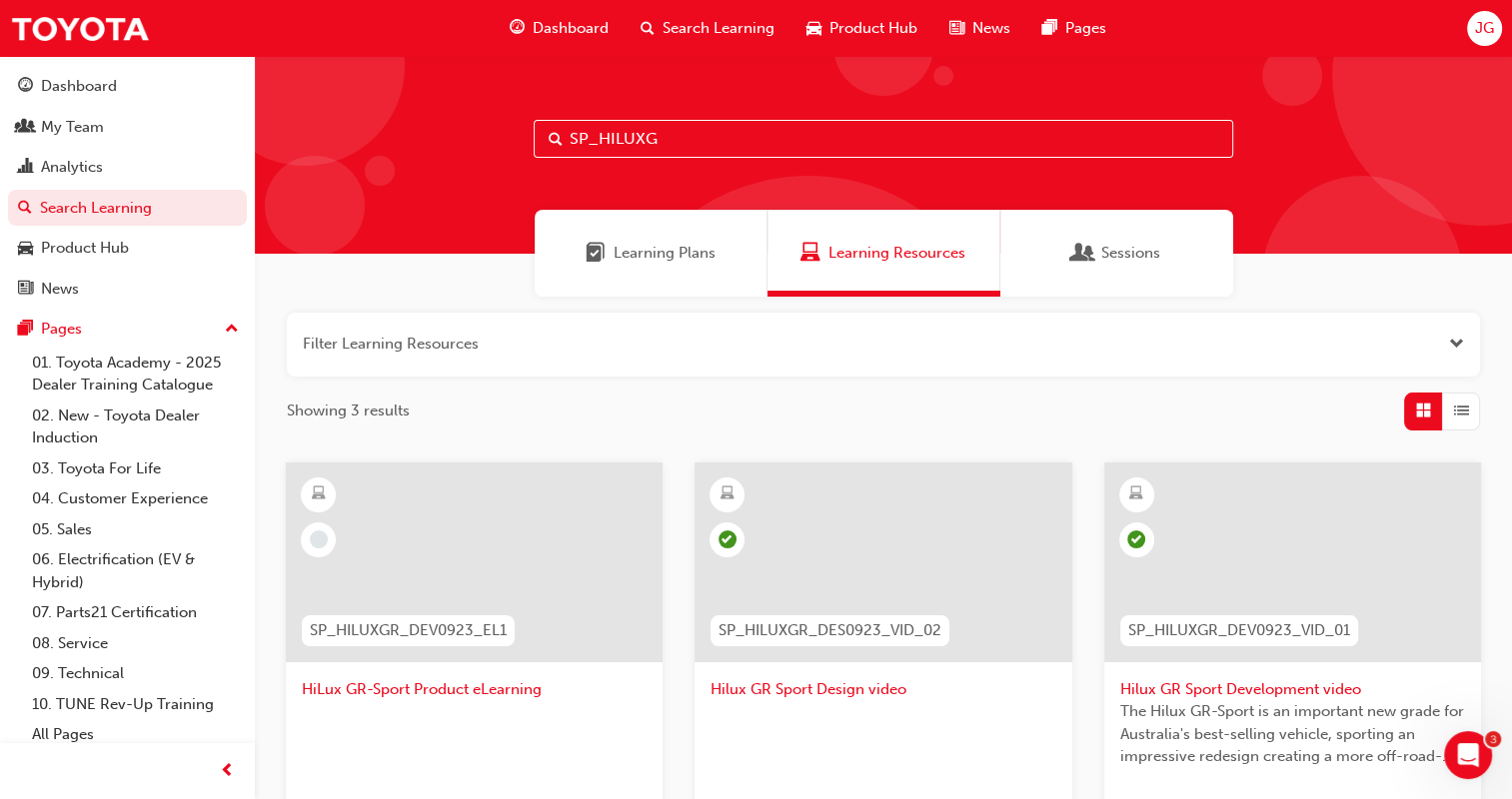 type on "SP_HILUXG" 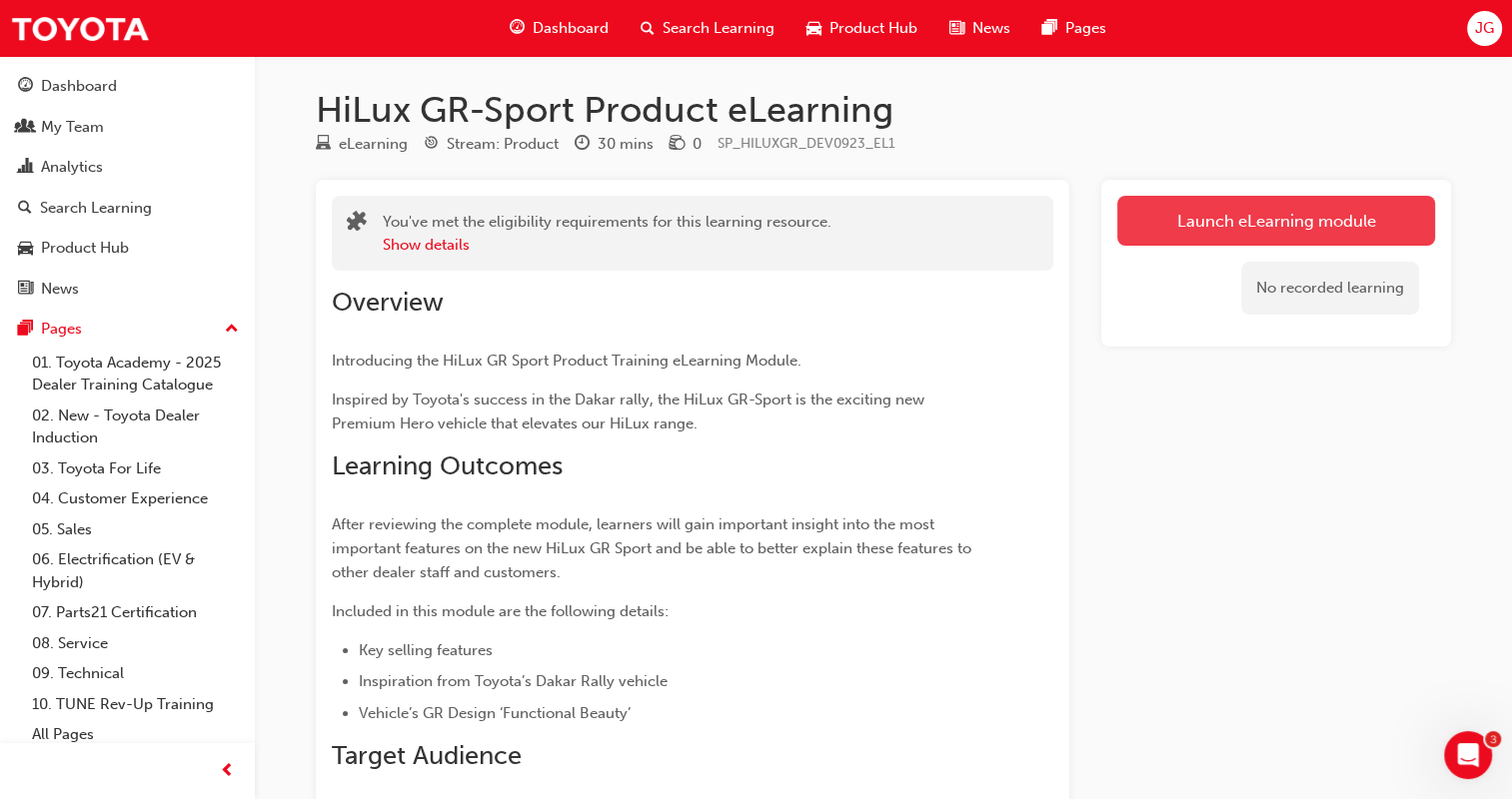click on "Launch eLearning module" at bounding box center [1276, 221] 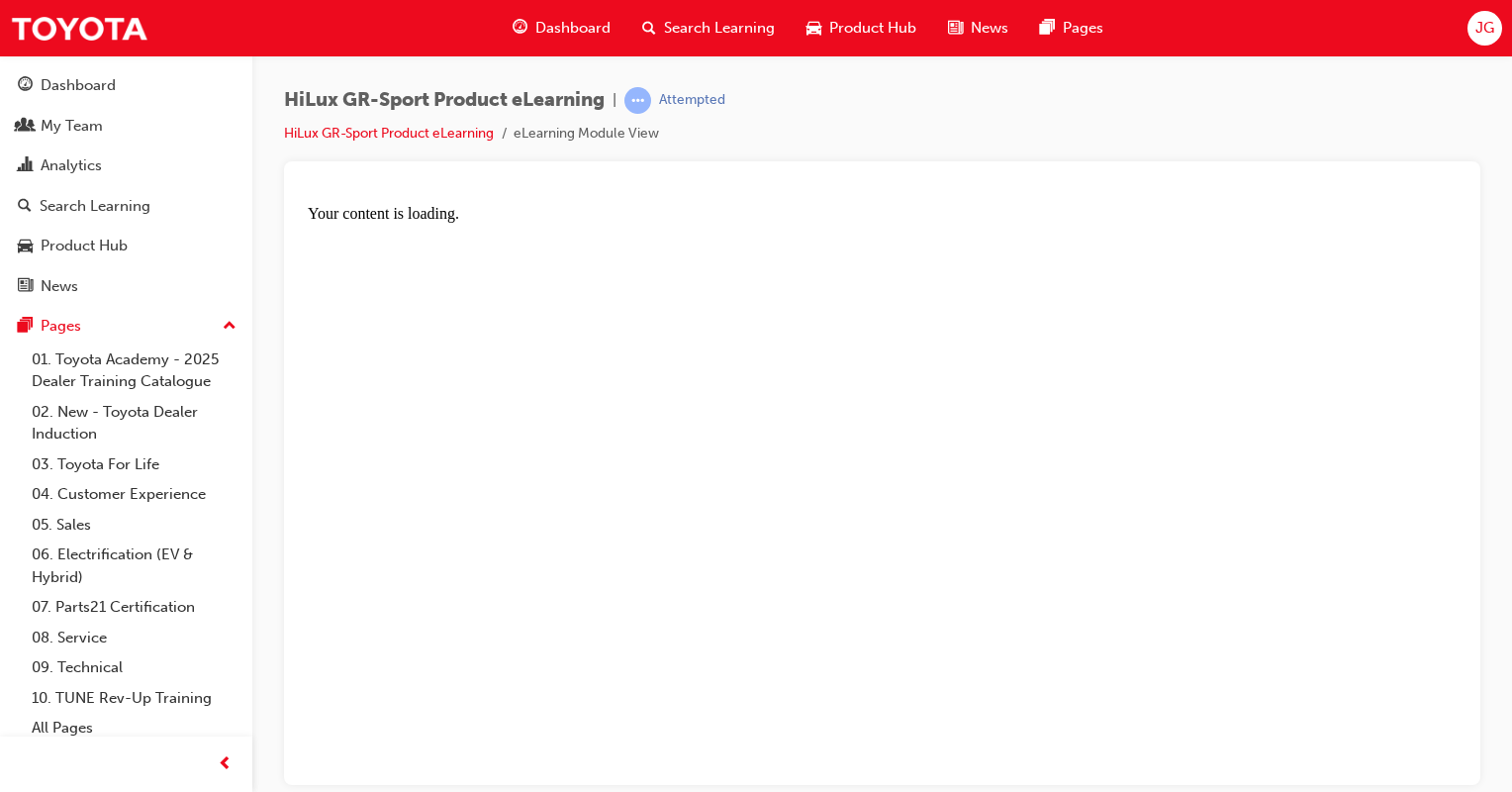 scroll, scrollTop: 0, scrollLeft: 0, axis: both 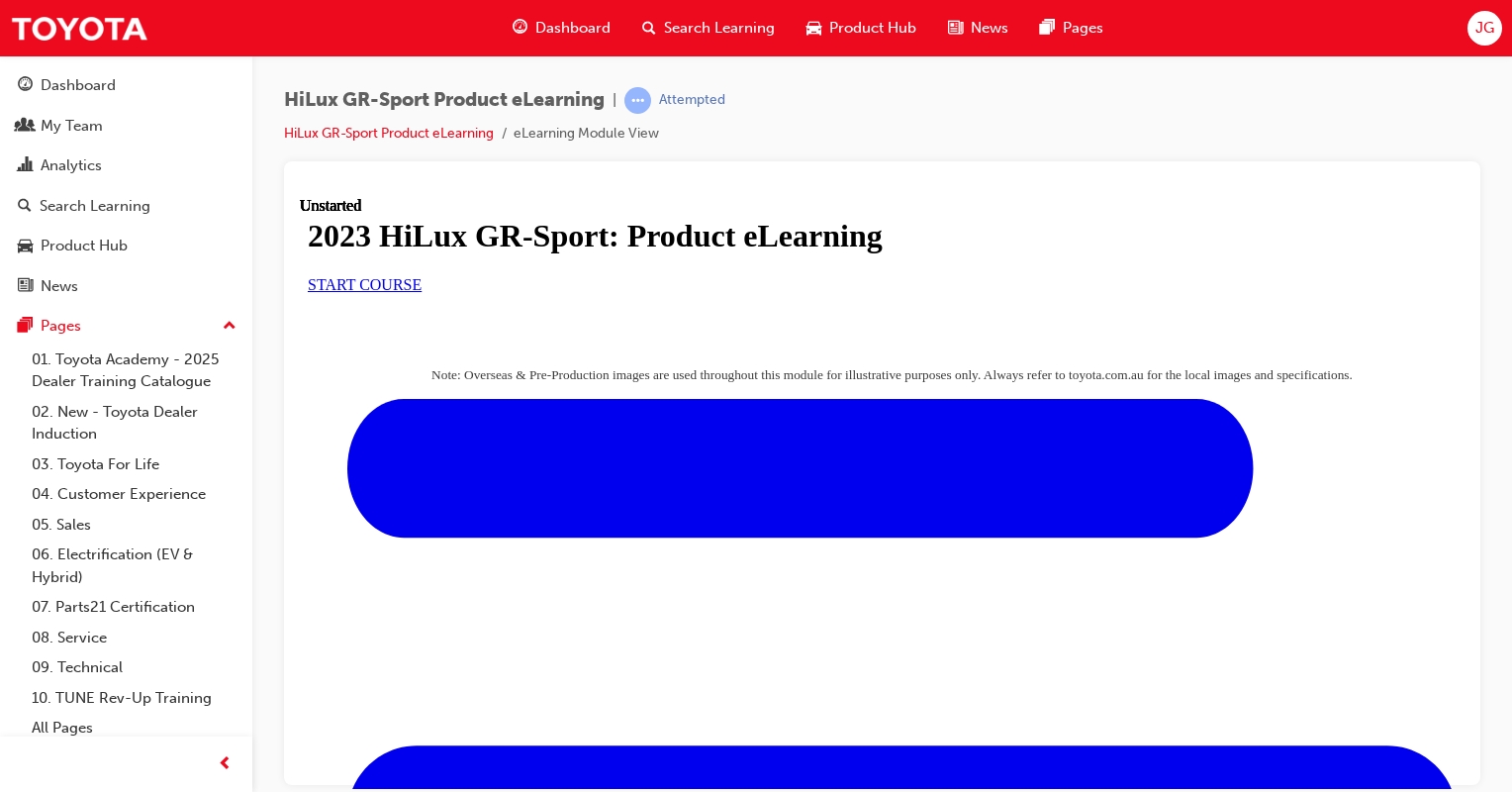 click on "START COURSE" at bounding box center (364, 283) 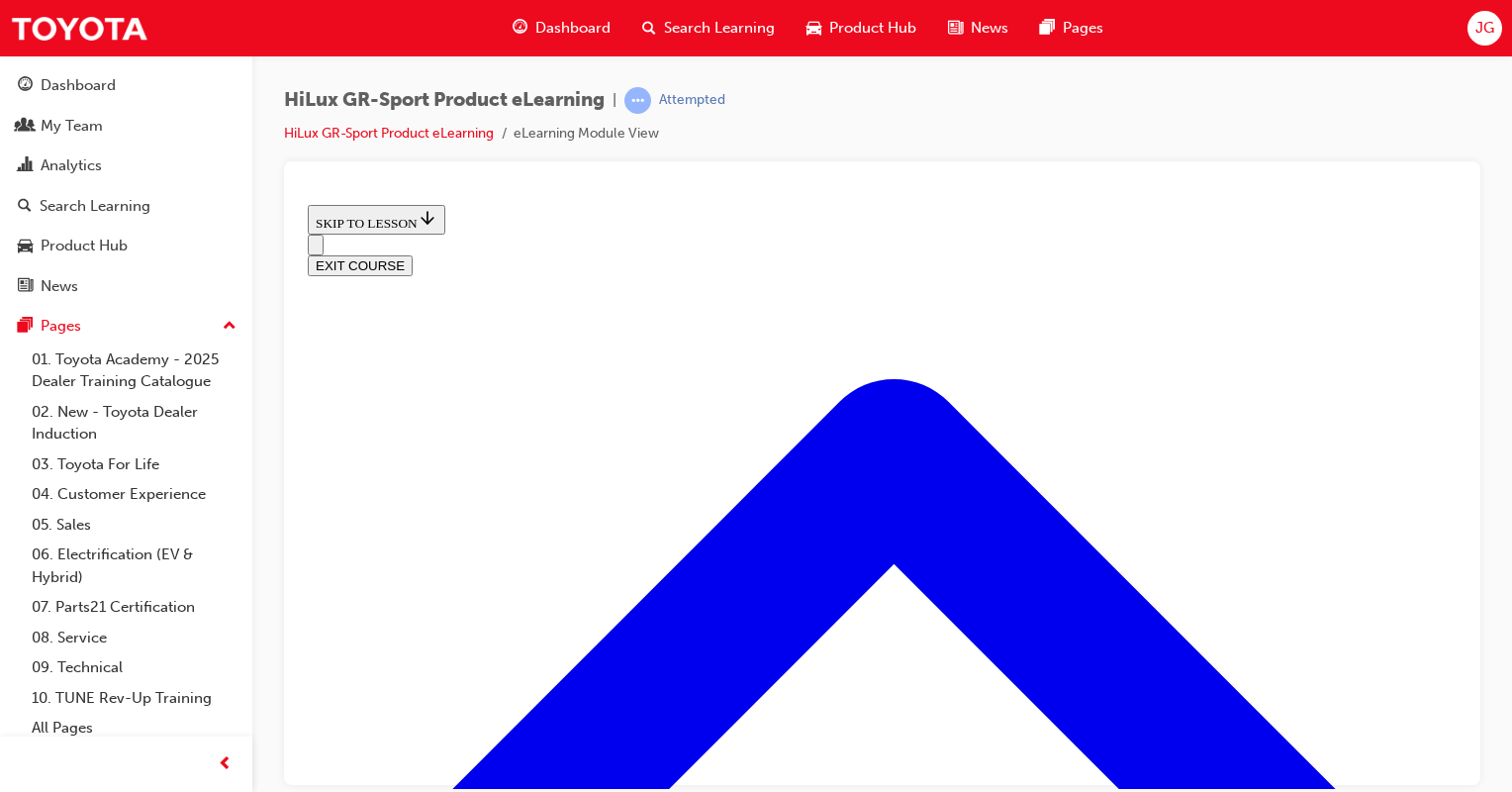 scroll, scrollTop: 1473, scrollLeft: 0, axis: vertical 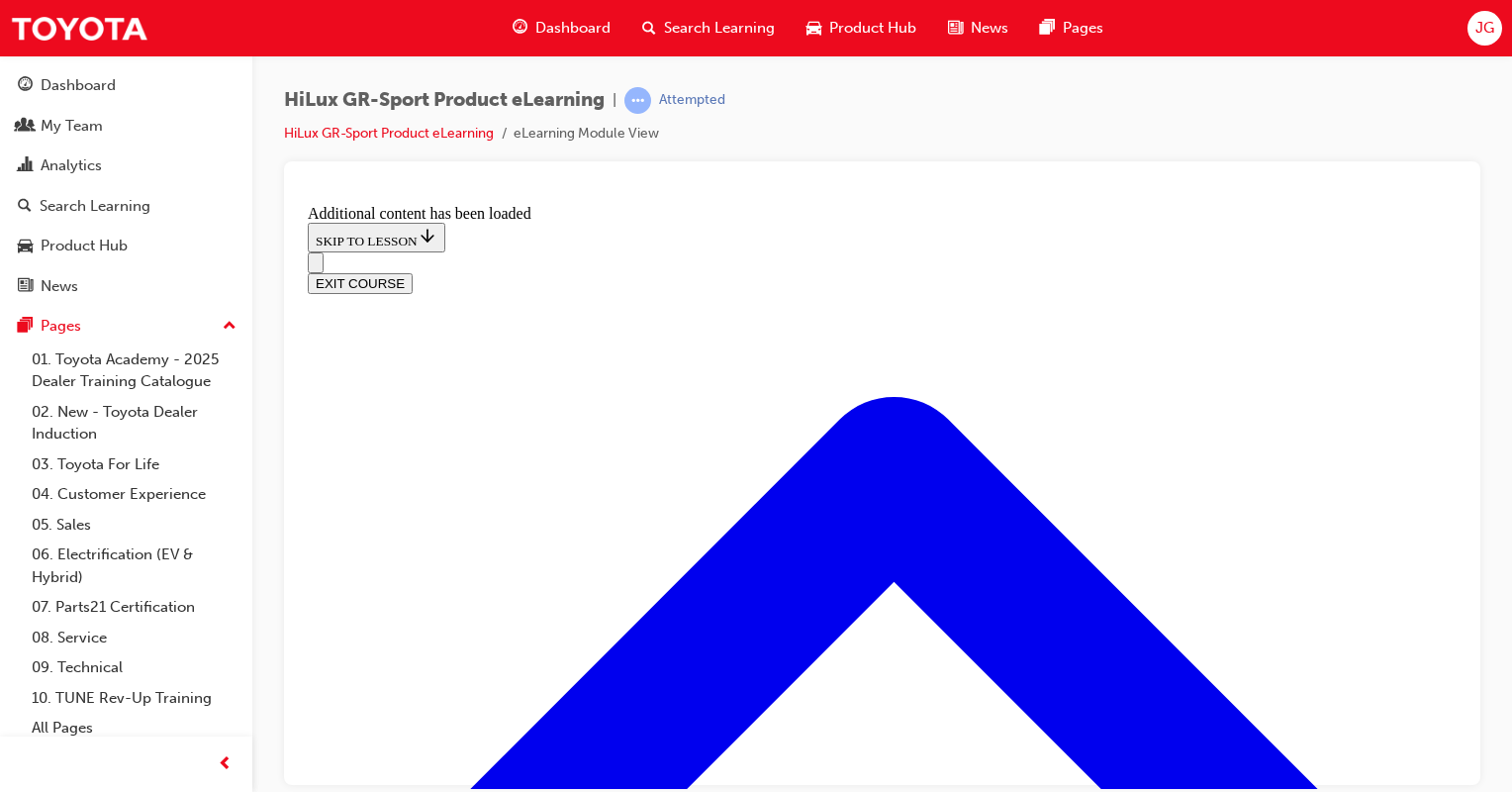 drag, startPoint x: 702, startPoint y: 409, endPoint x: 1046, endPoint y: 525, distance: 363.03168 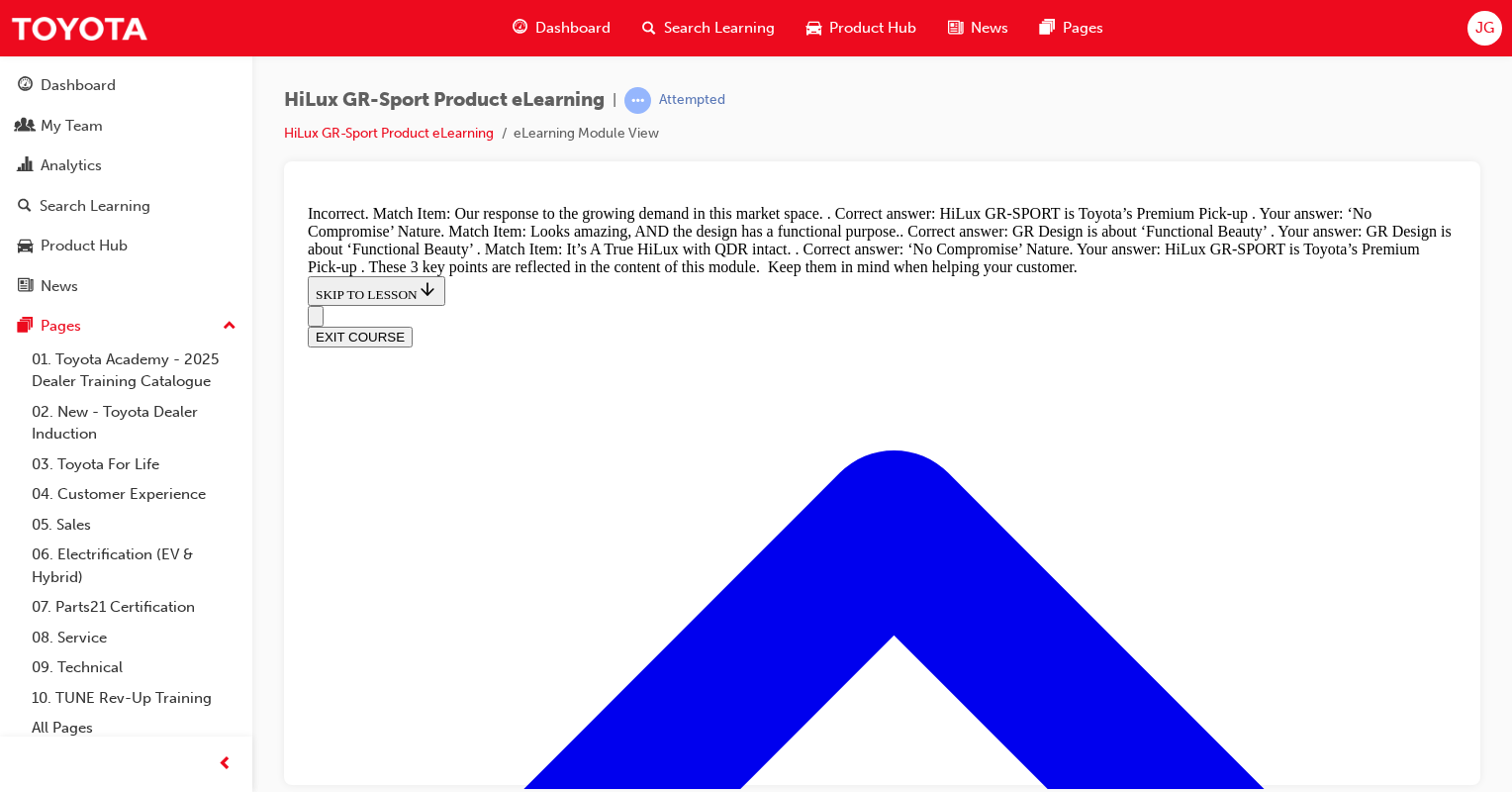 scroll, scrollTop: 2153, scrollLeft: 0, axis: vertical 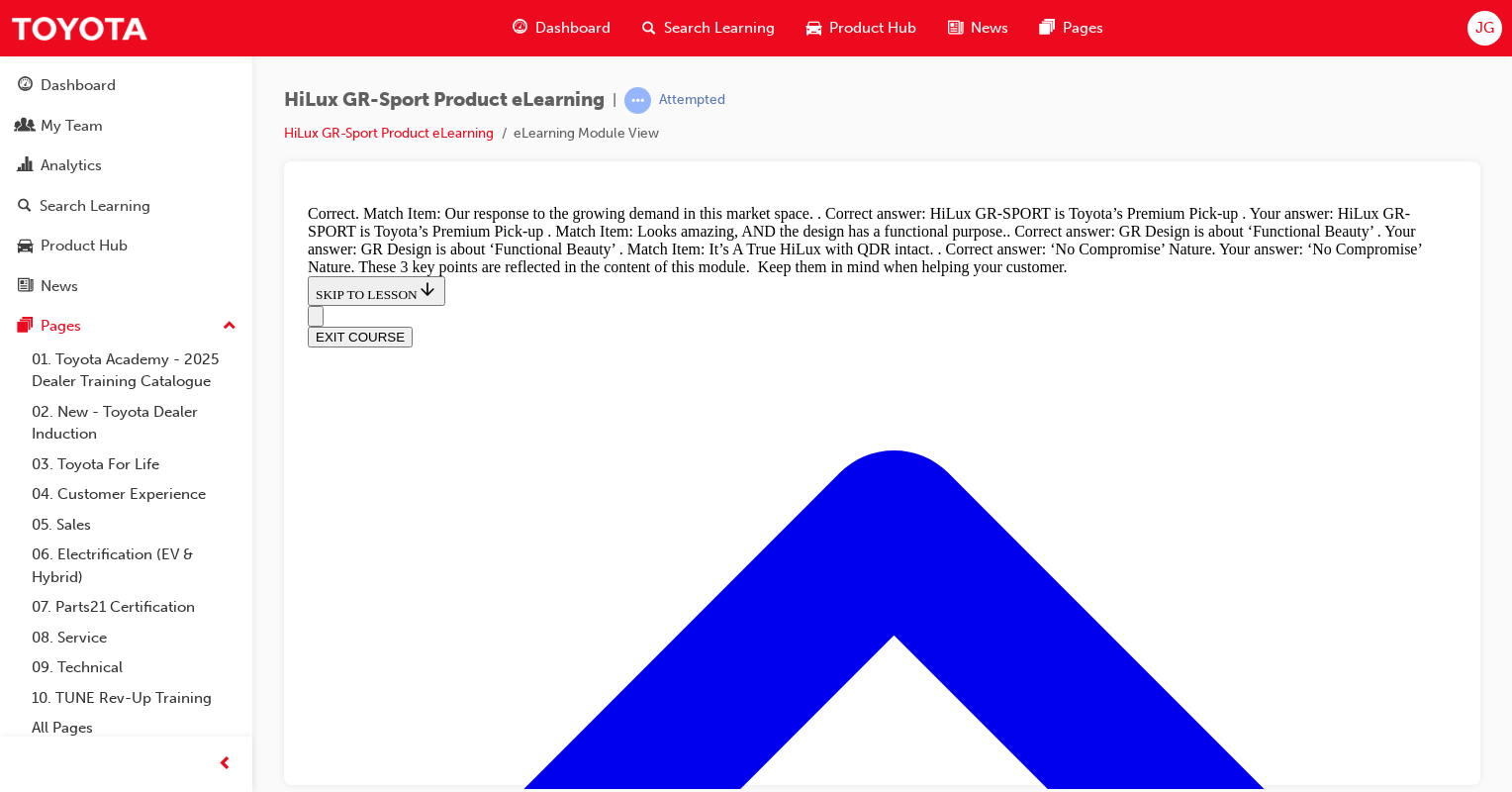 click on "CONTINUE" at bounding box center (349, 5153) 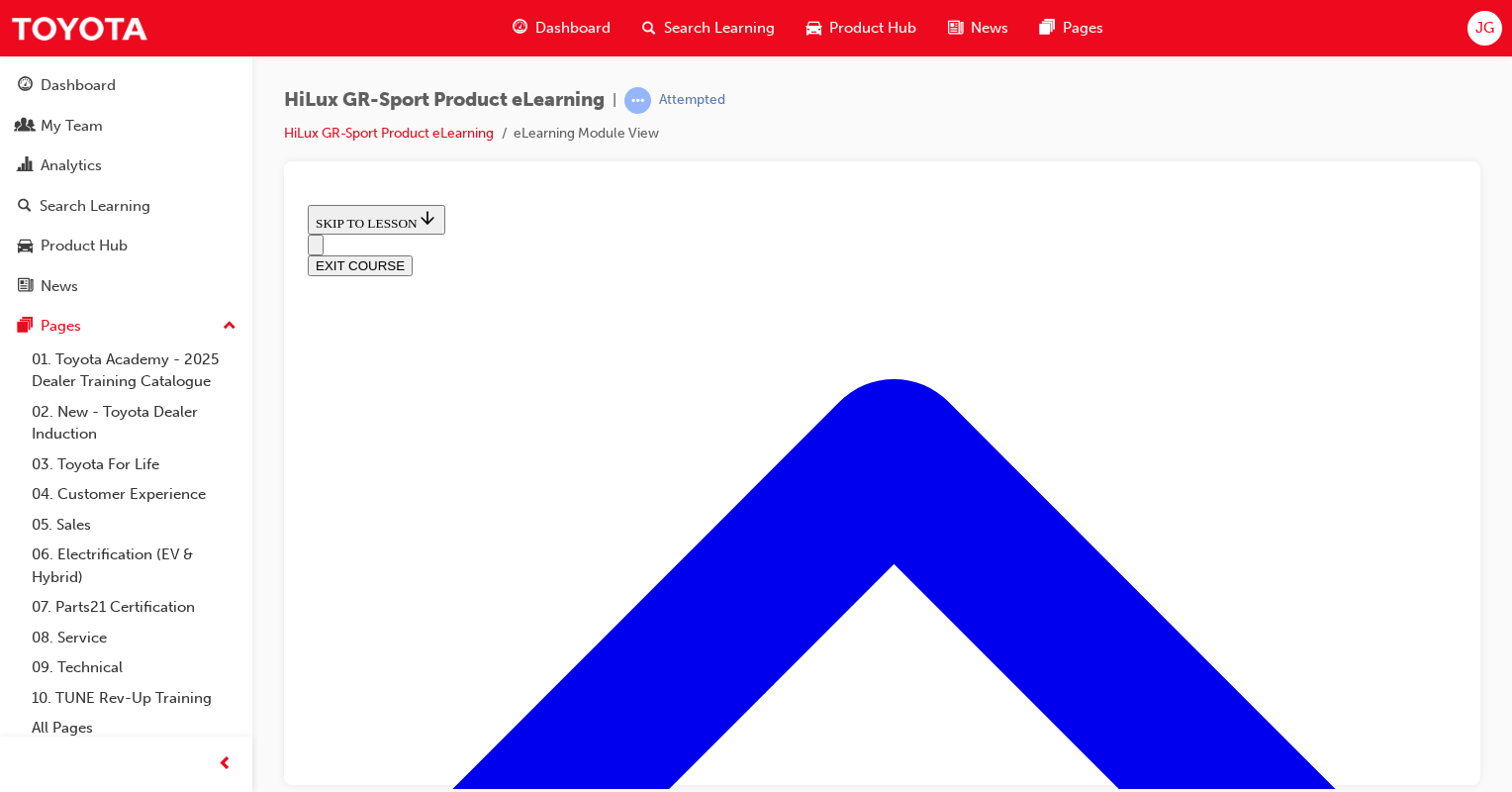 scroll, scrollTop: 519, scrollLeft: 0, axis: vertical 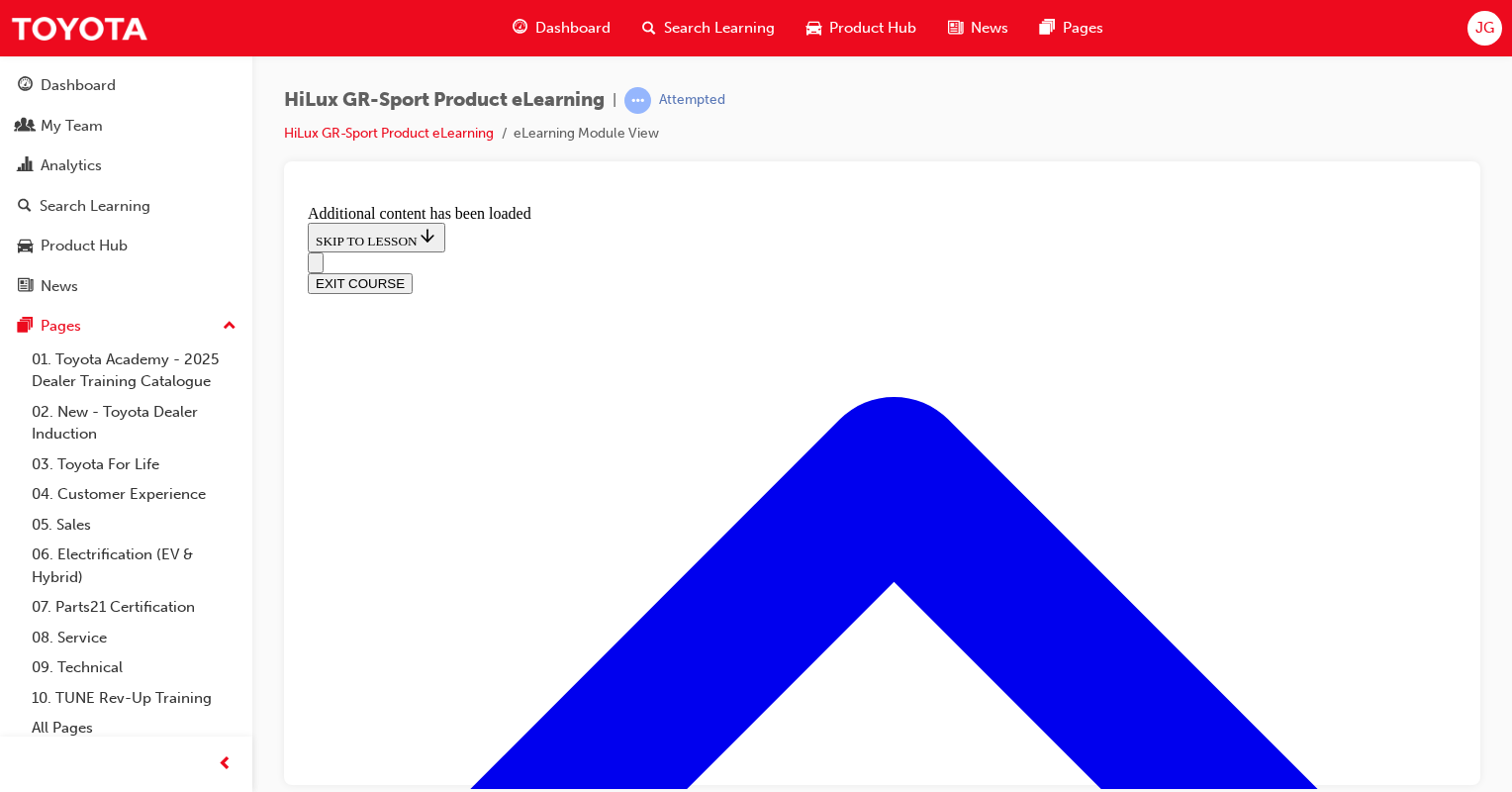 click at bounding box center (882, 4655) 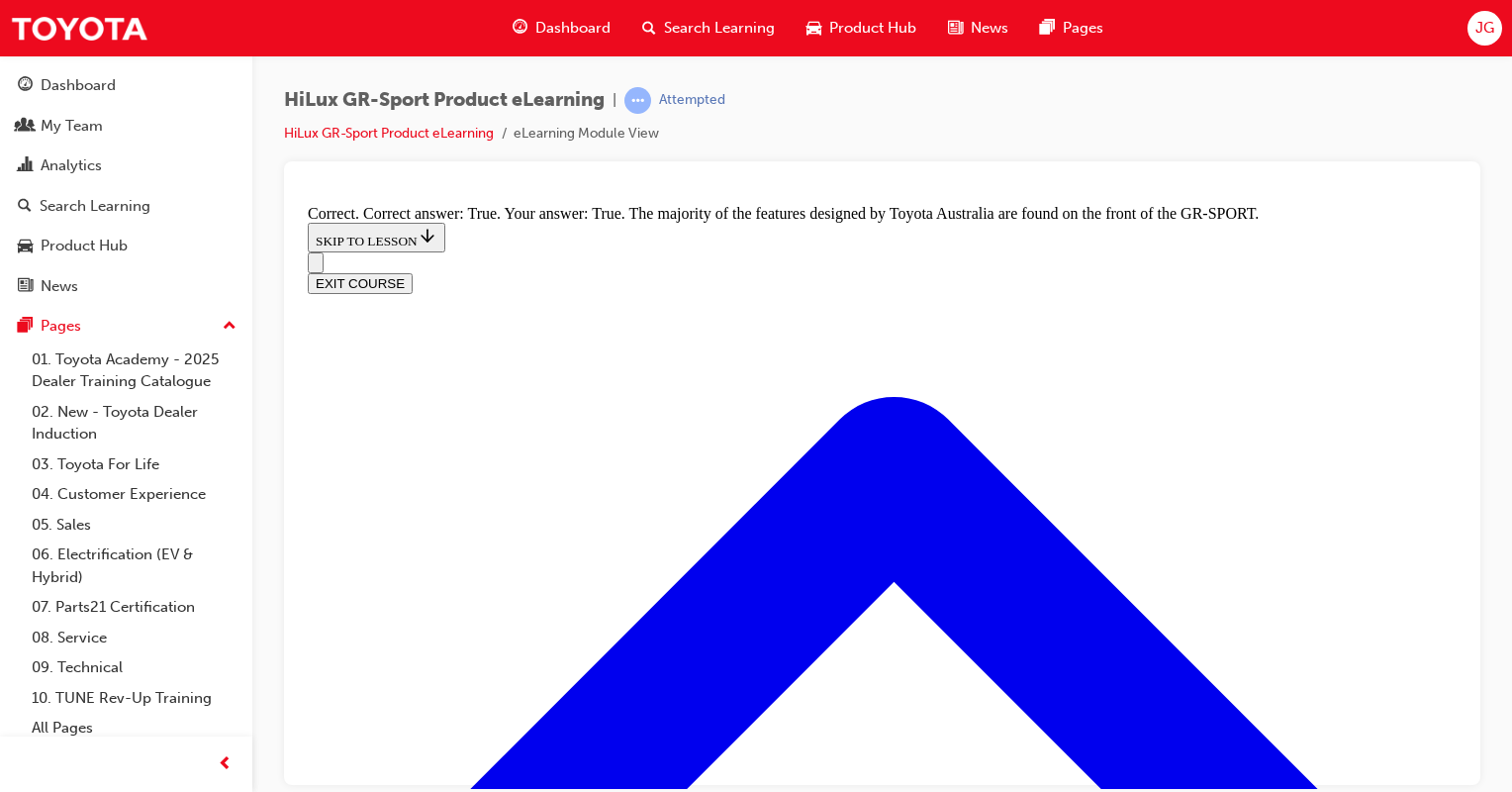 scroll, scrollTop: 2305, scrollLeft: 0, axis: vertical 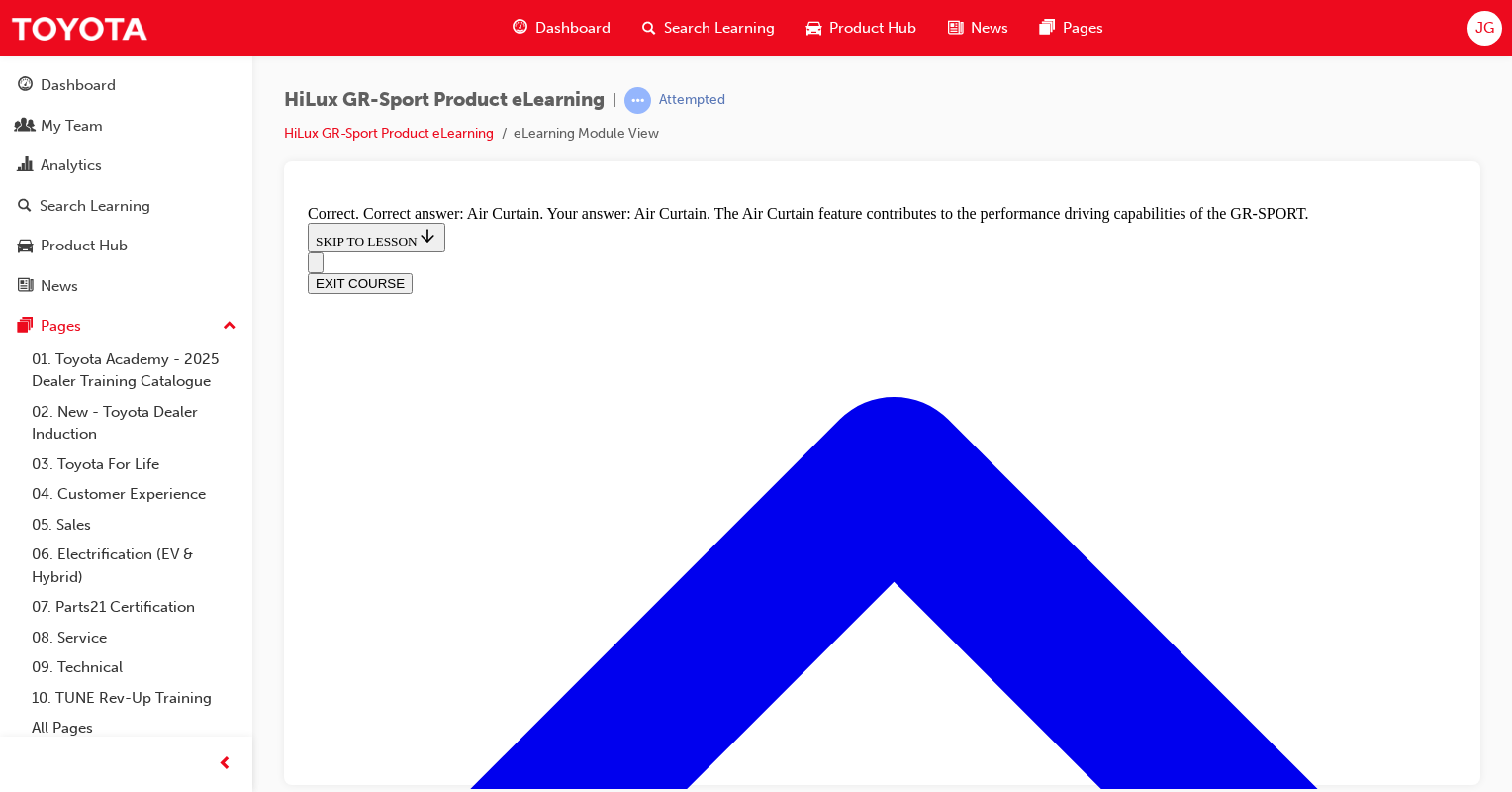 click on "False" at bounding box center [882, 20857] 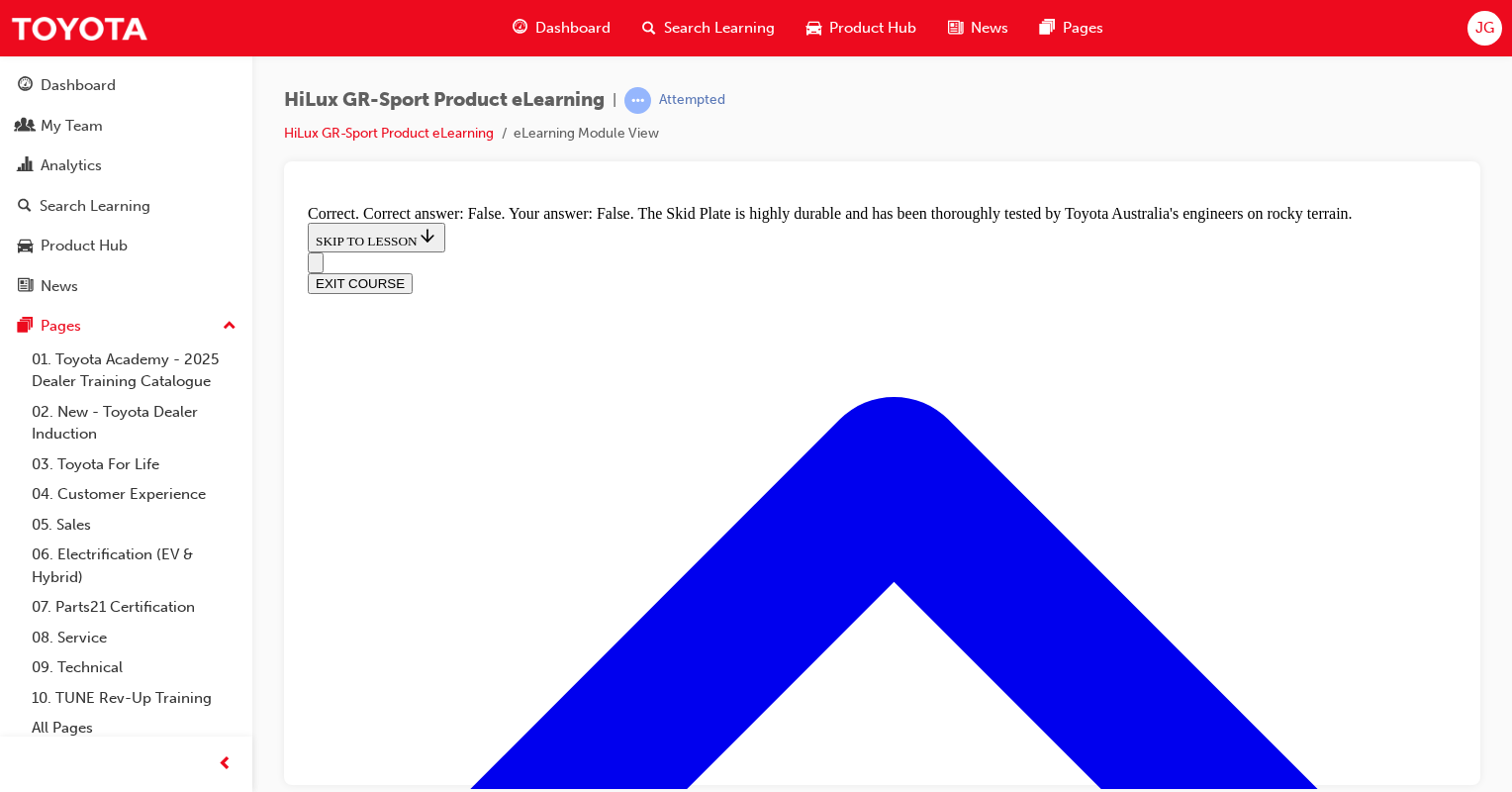 scroll, scrollTop: 3622, scrollLeft: 0, axis: vertical 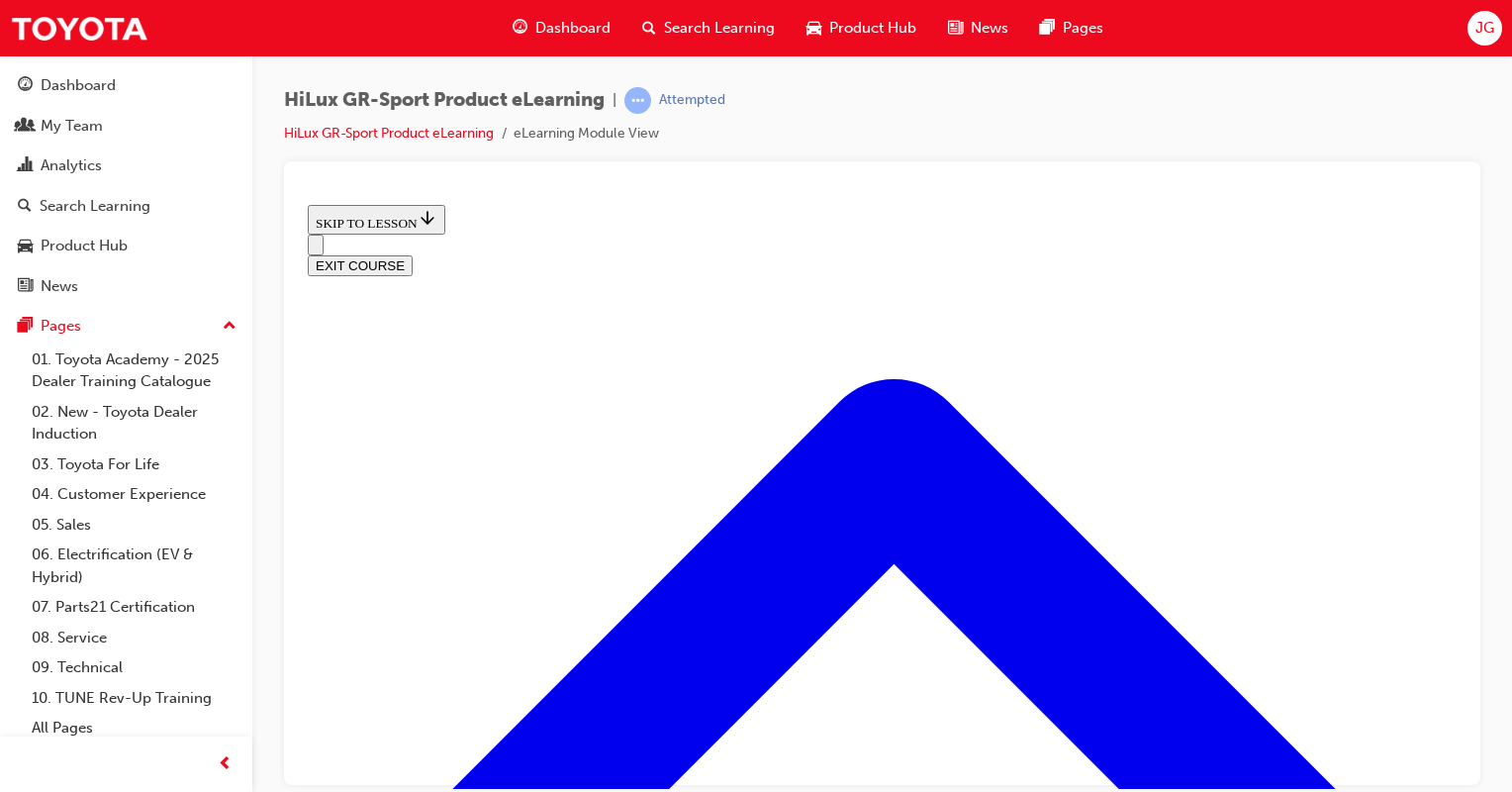 click at bounding box center (395, 2271) 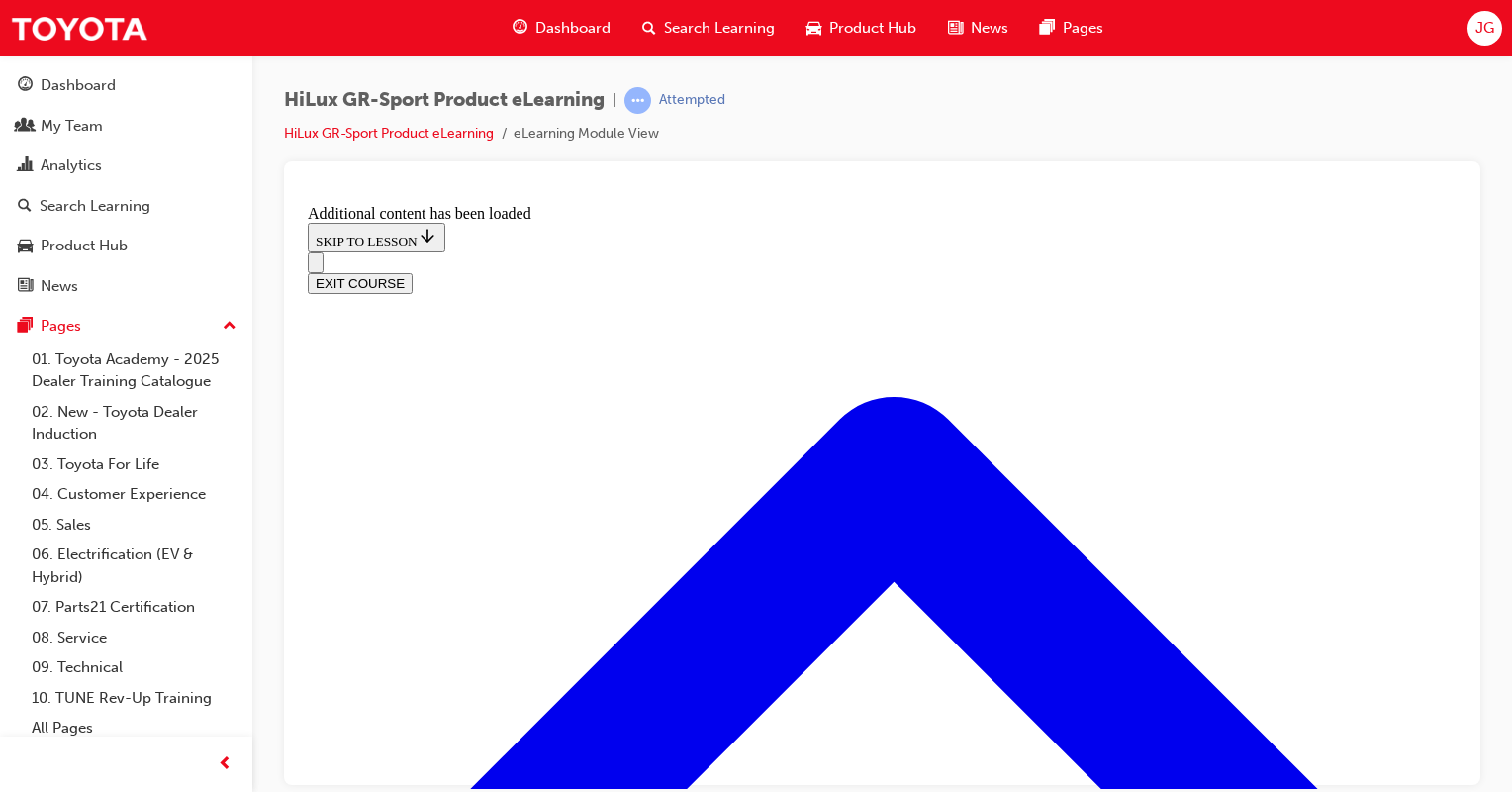 scroll, scrollTop: 854, scrollLeft: 0, axis: vertical 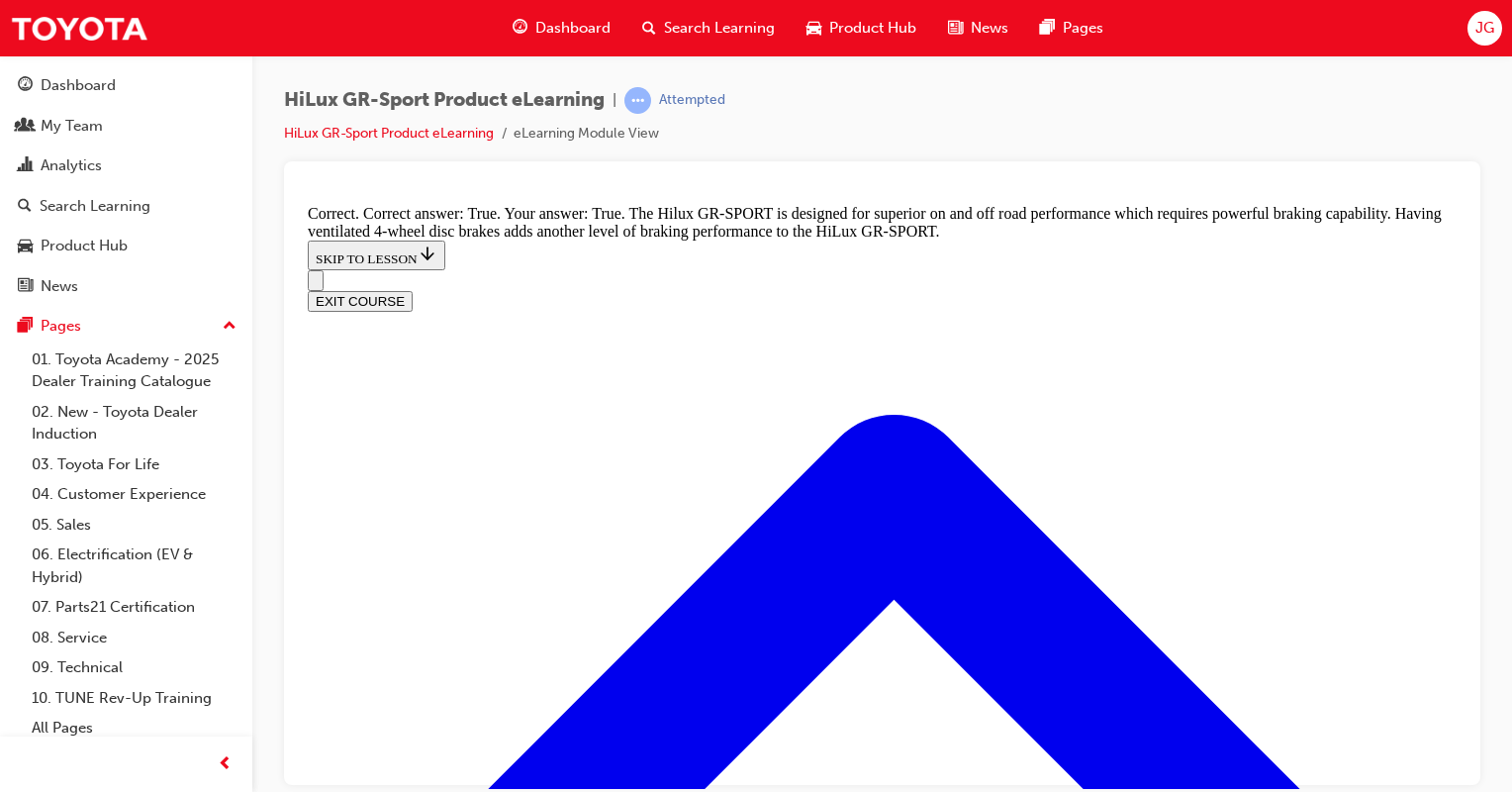 click on "CONTINUE" at bounding box center (349, 7206) 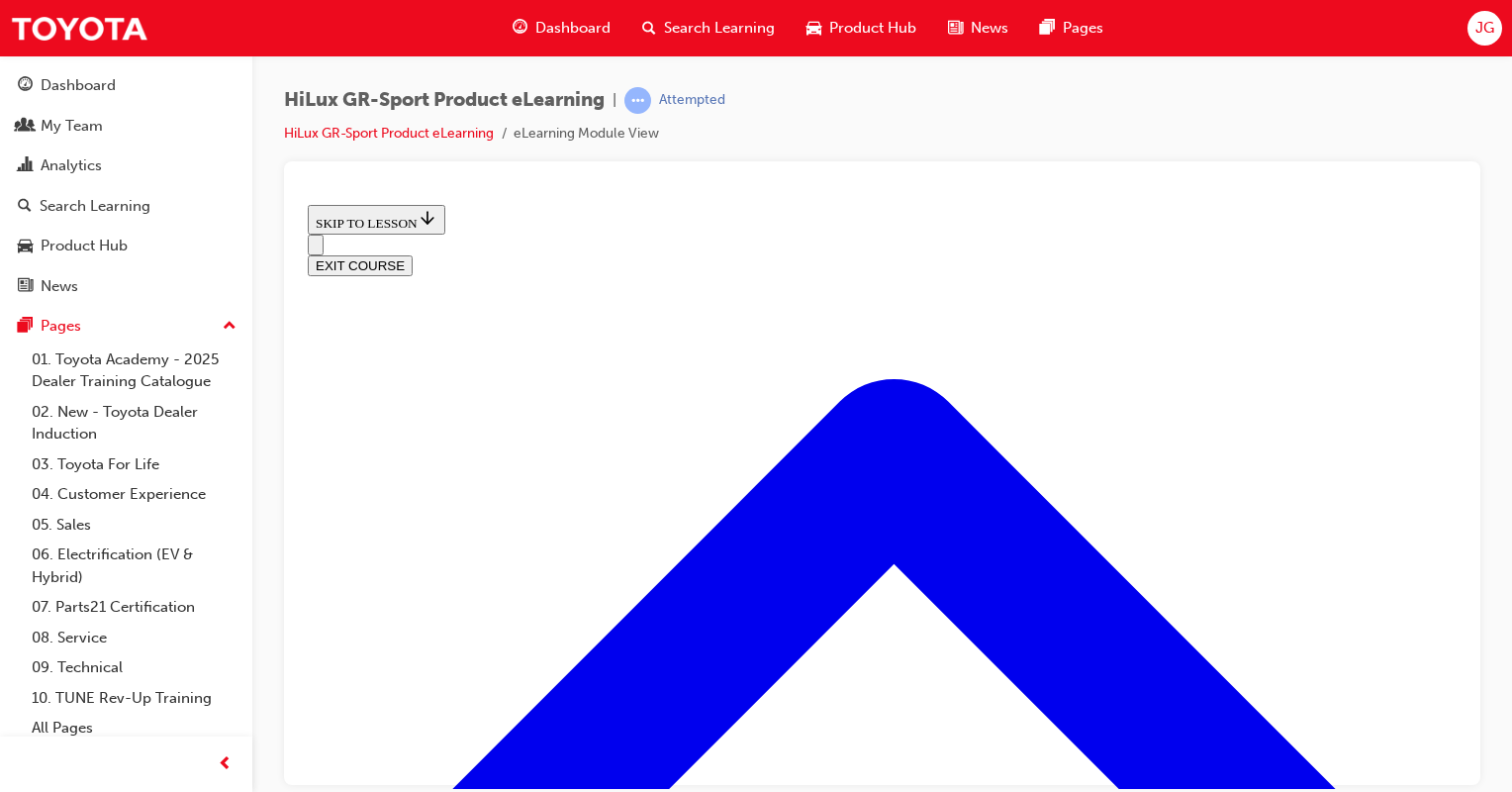 scroll, scrollTop: 1833, scrollLeft: 0, axis: vertical 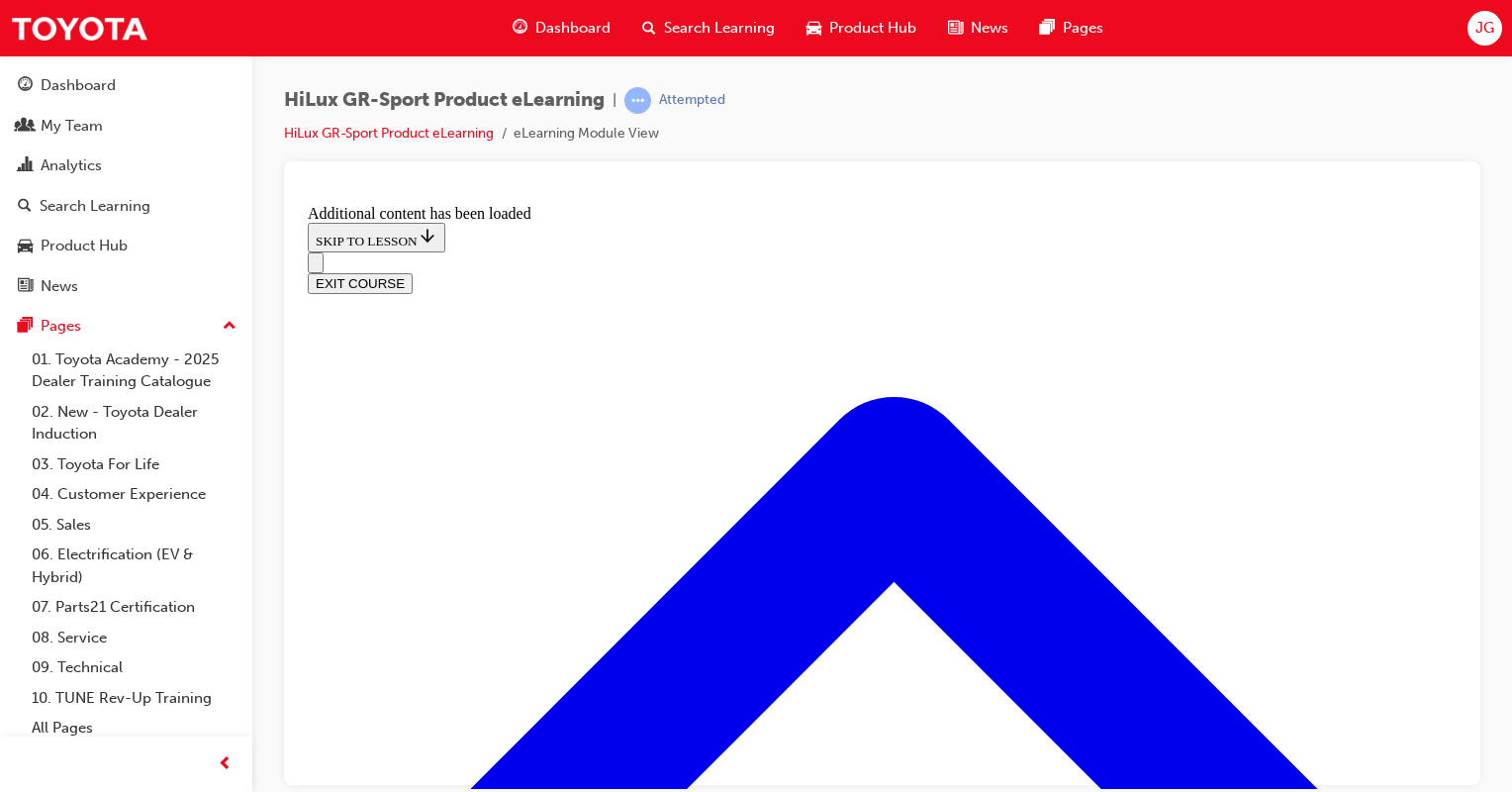 click at bounding box center [901, 8210] 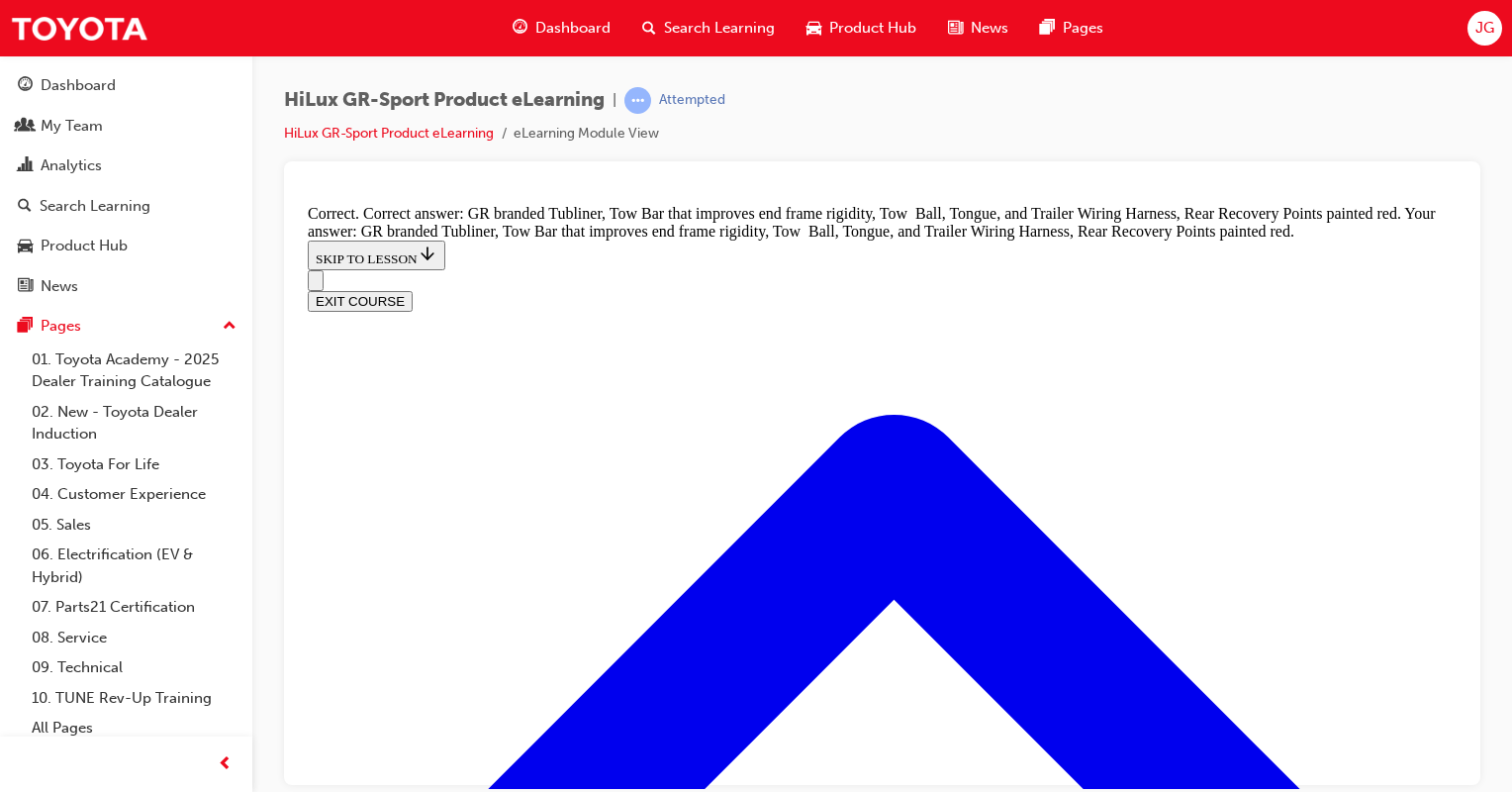 scroll, scrollTop: 2831, scrollLeft: 0, axis: vertical 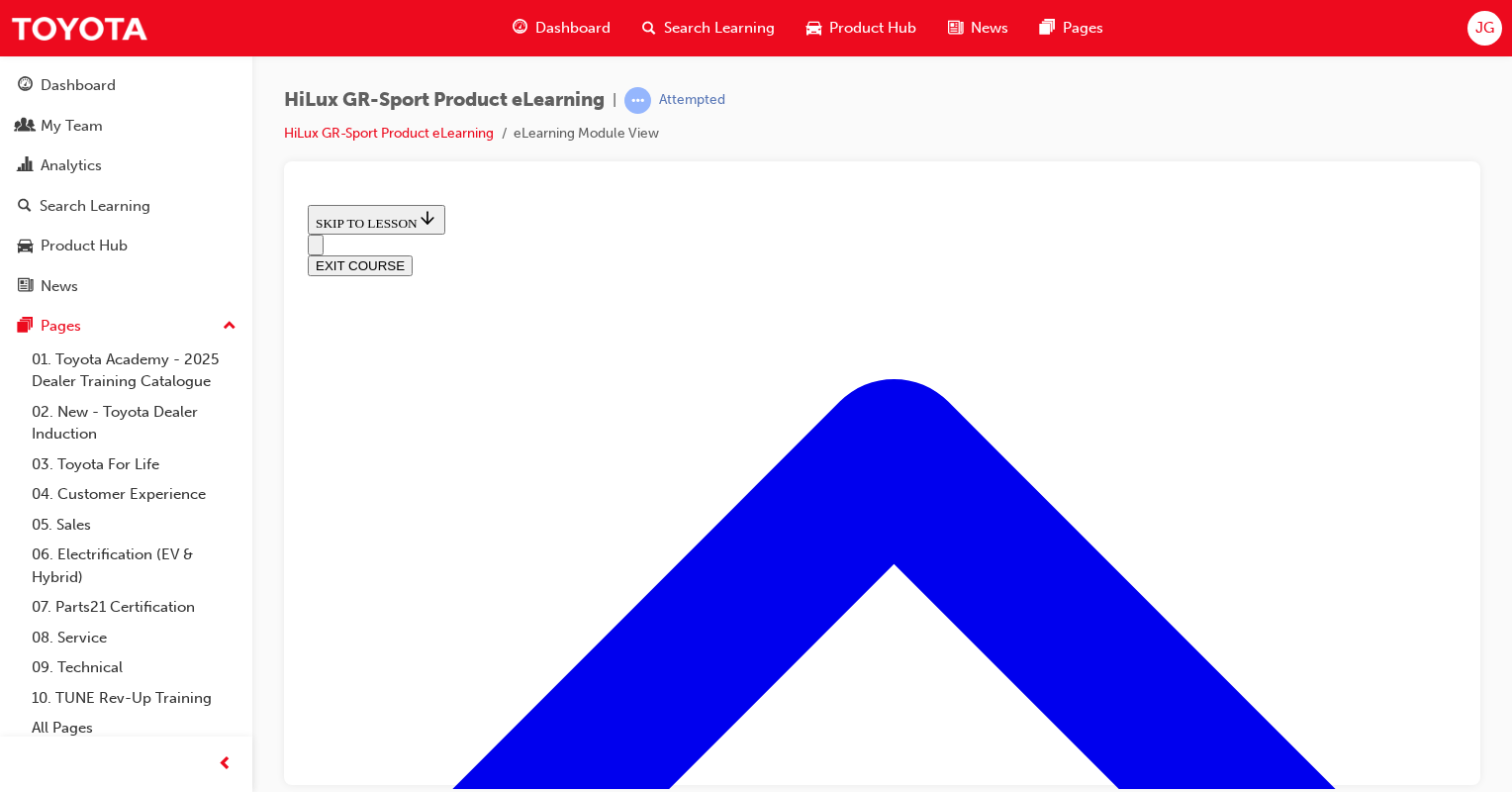 click at bounding box center [395, 3247] 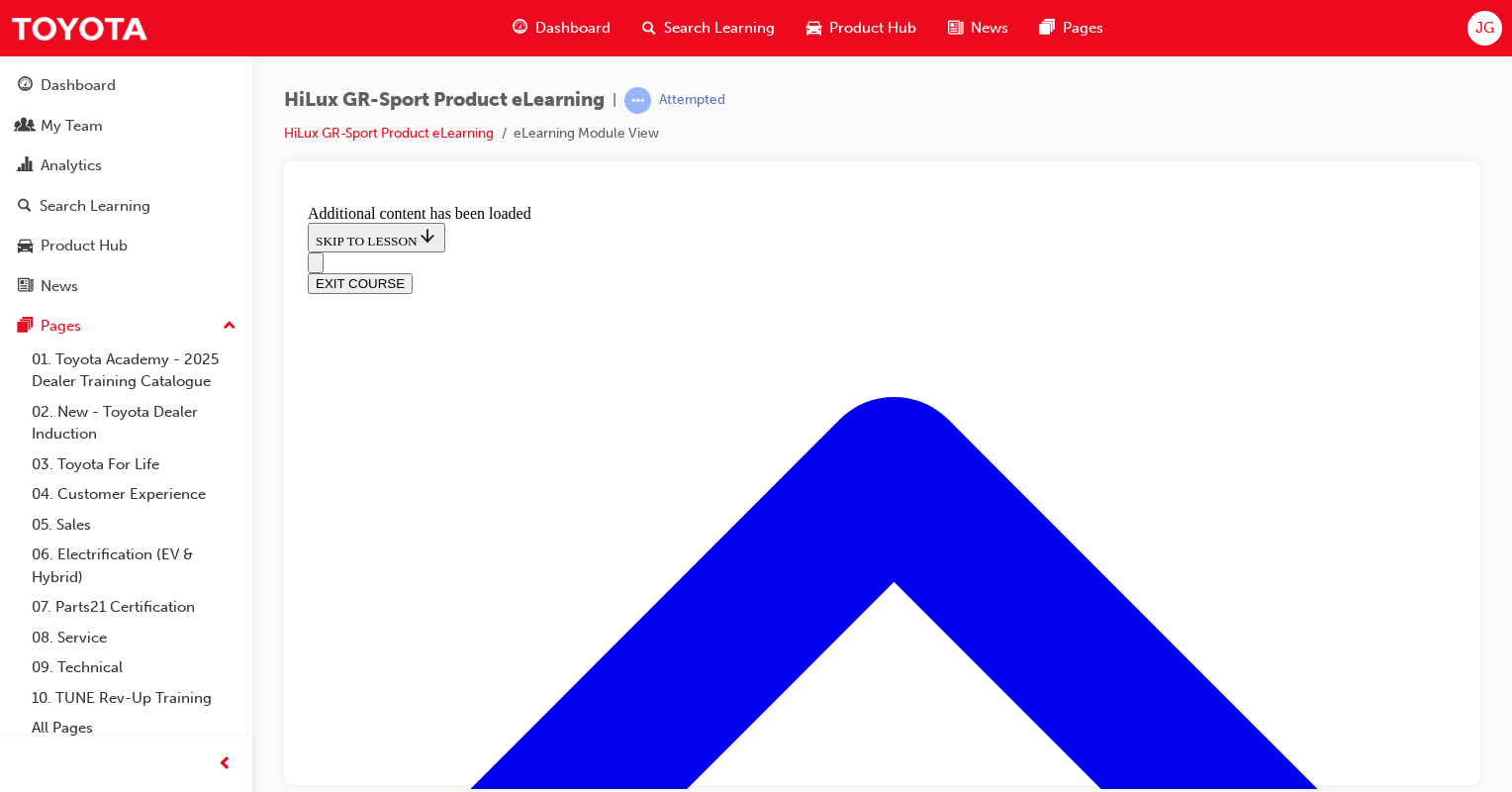 scroll, scrollTop: 1356, scrollLeft: 0, axis: vertical 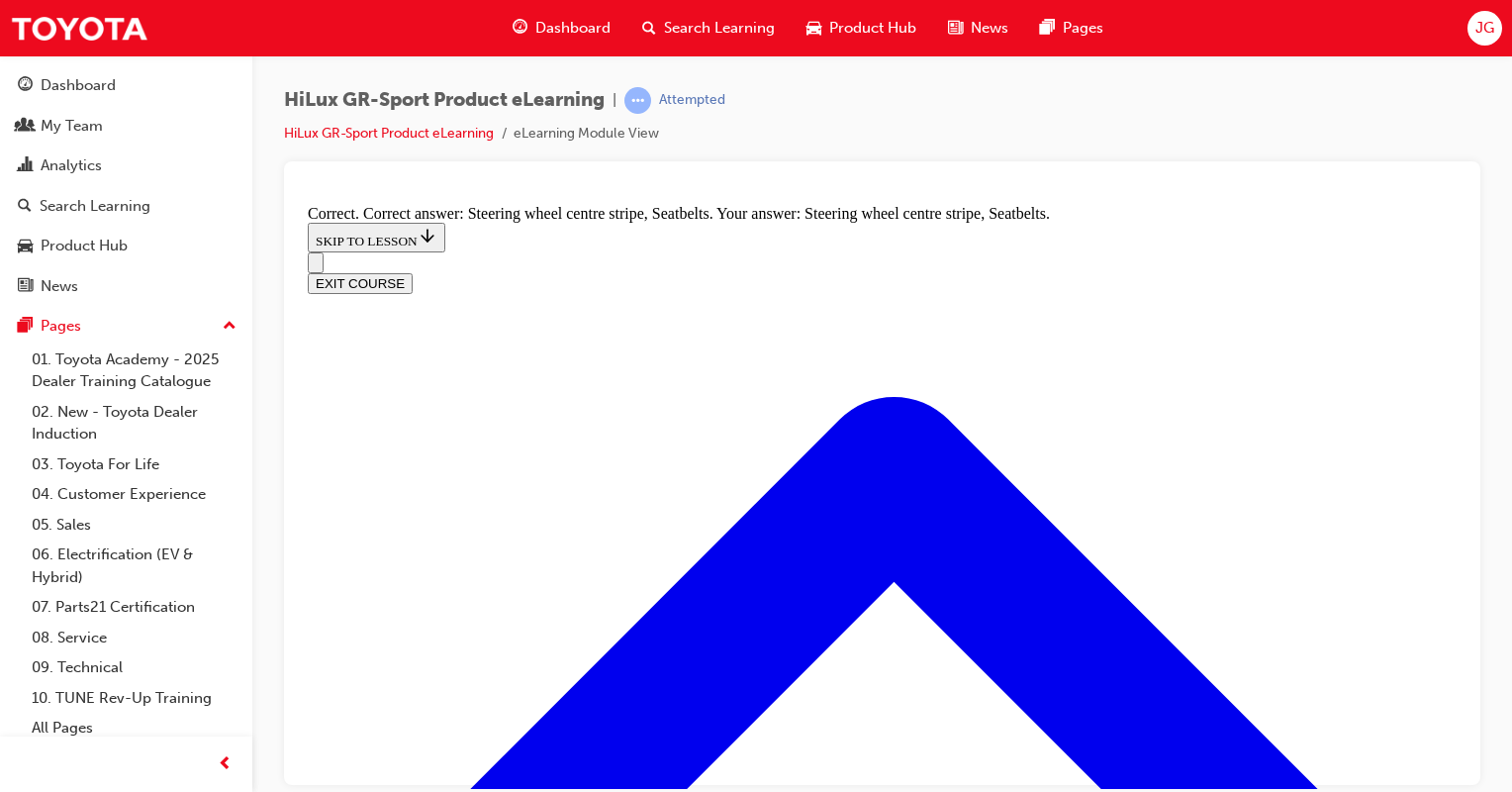 click on "True" at bounding box center (882, 9429) 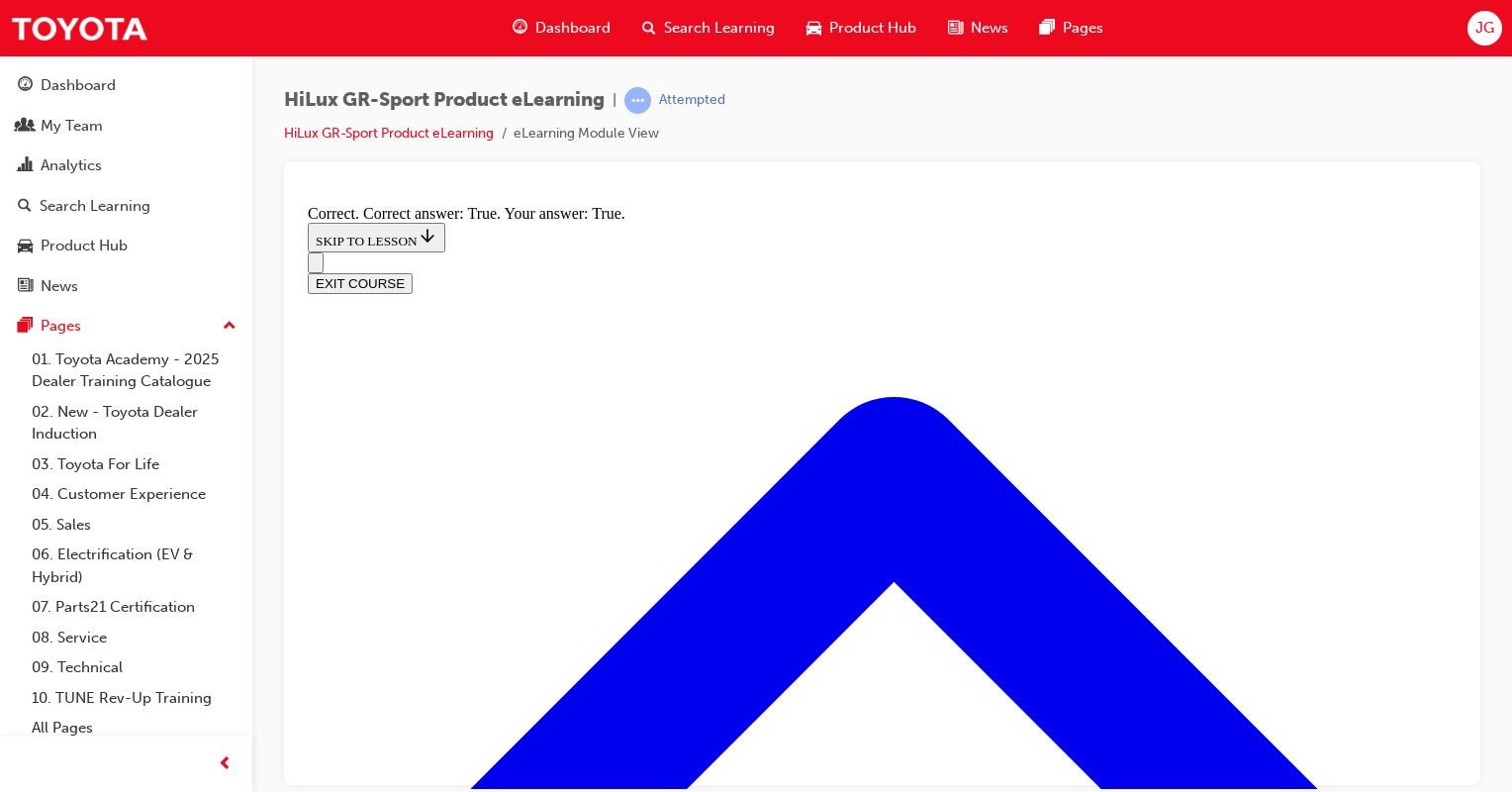 scroll, scrollTop: 3104, scrollLeft: 0, axis: vertical 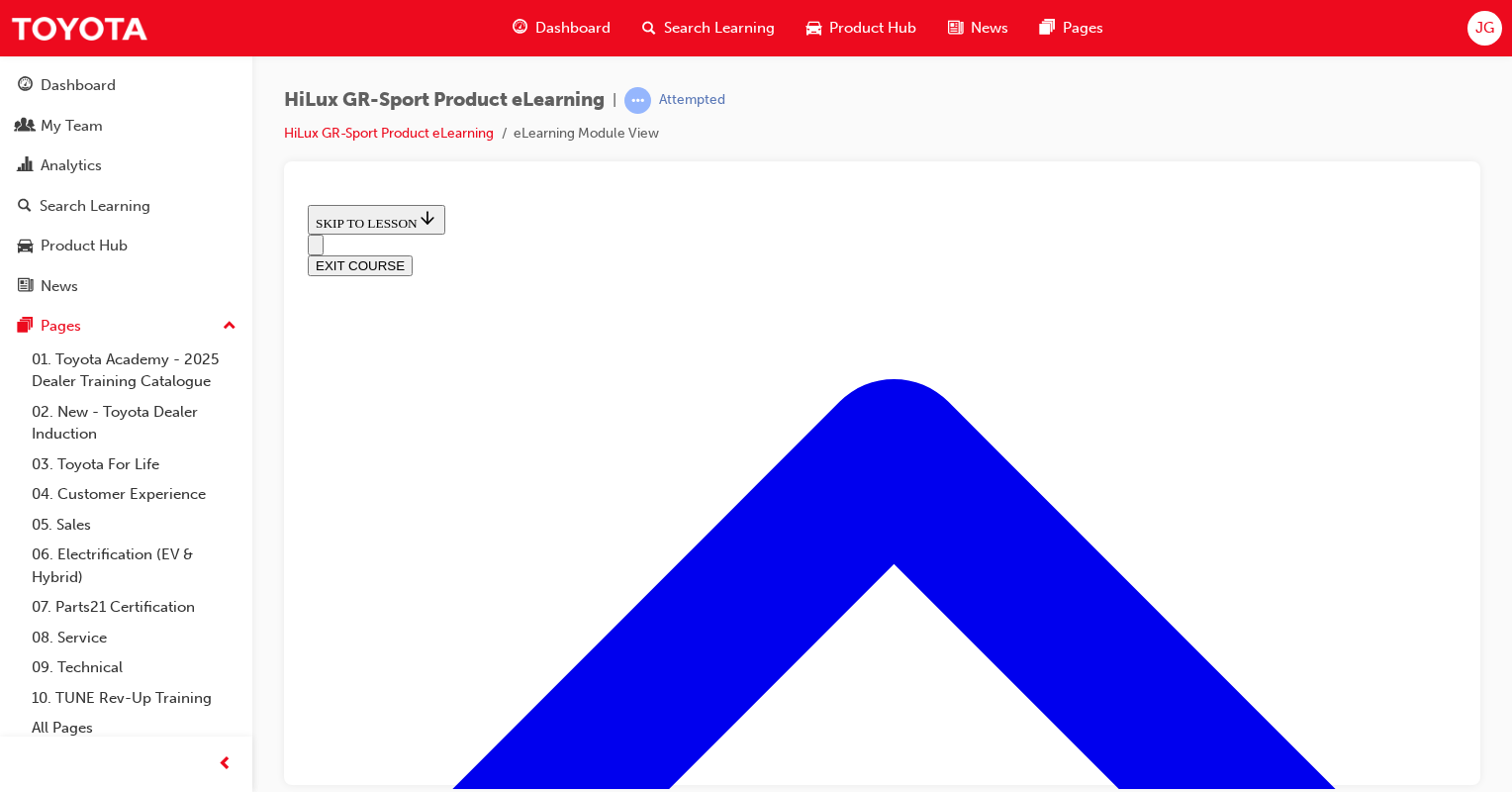 click on "Get Ready! GR Quick Quiz time" at bounding box center [402, 3306] 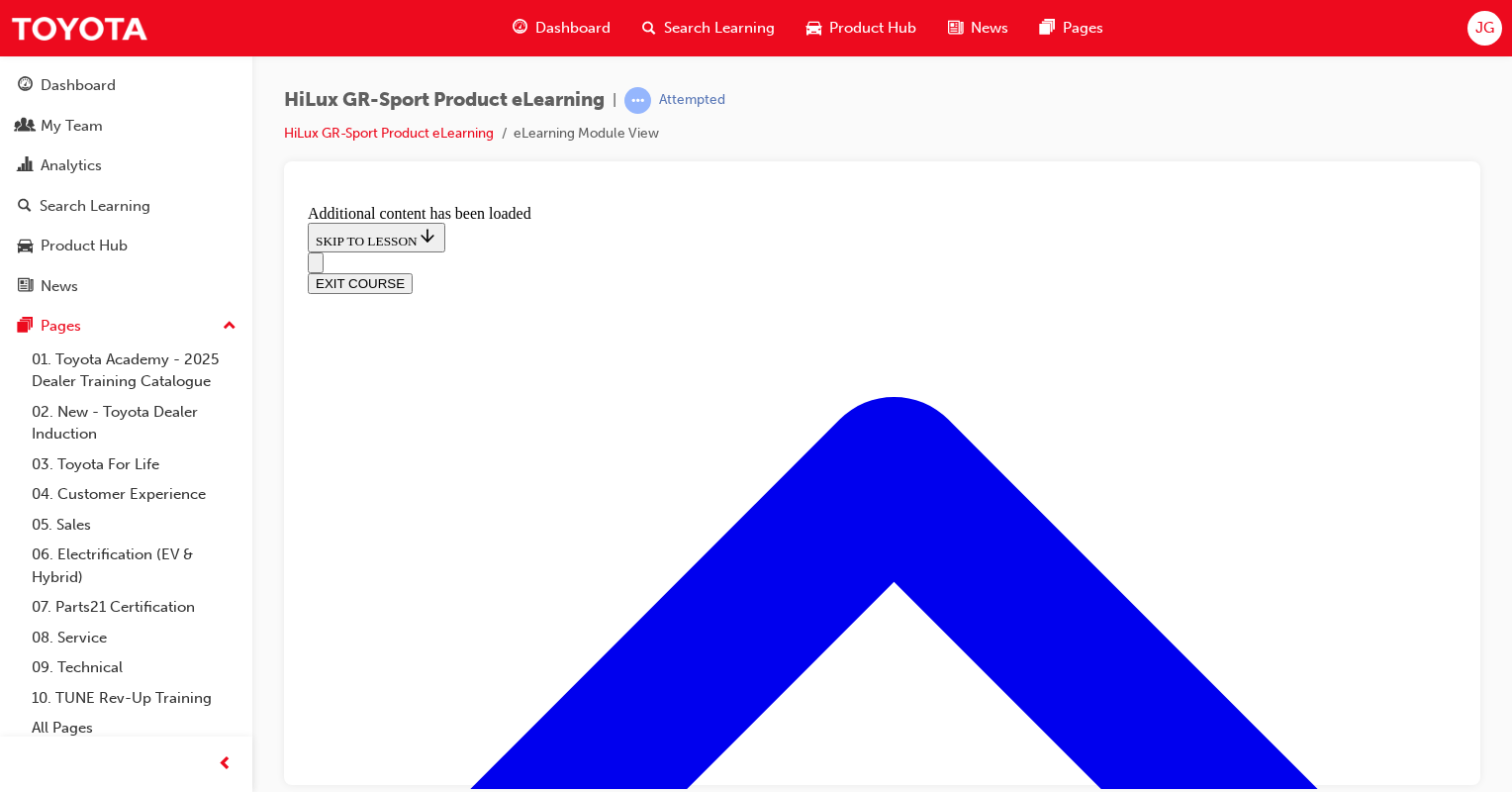 scroll, scrollTop: 1268, scrollLeft: 0, axis: vertical 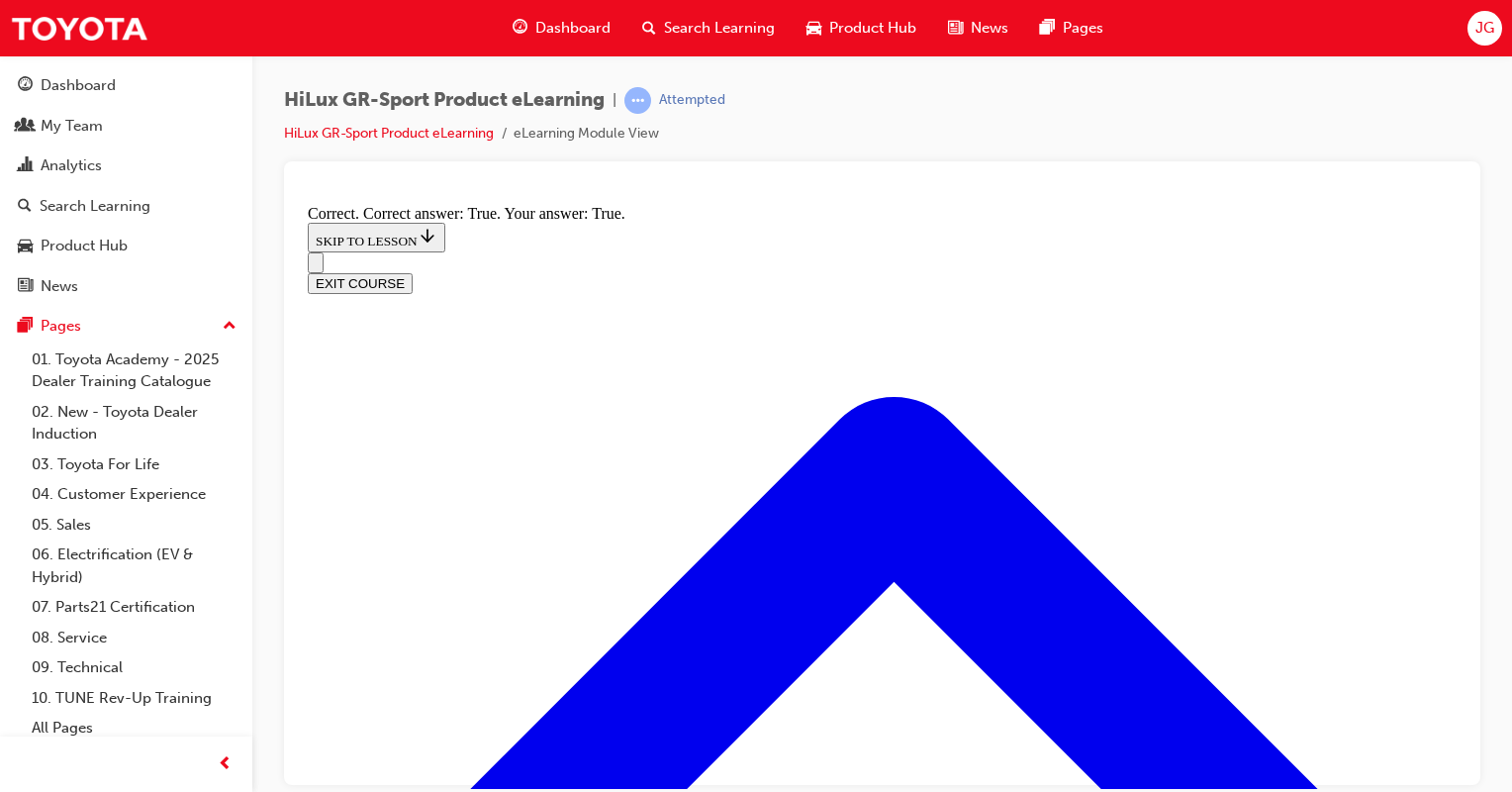 click on "CONTINUE" at bounding box center [349, 7876] 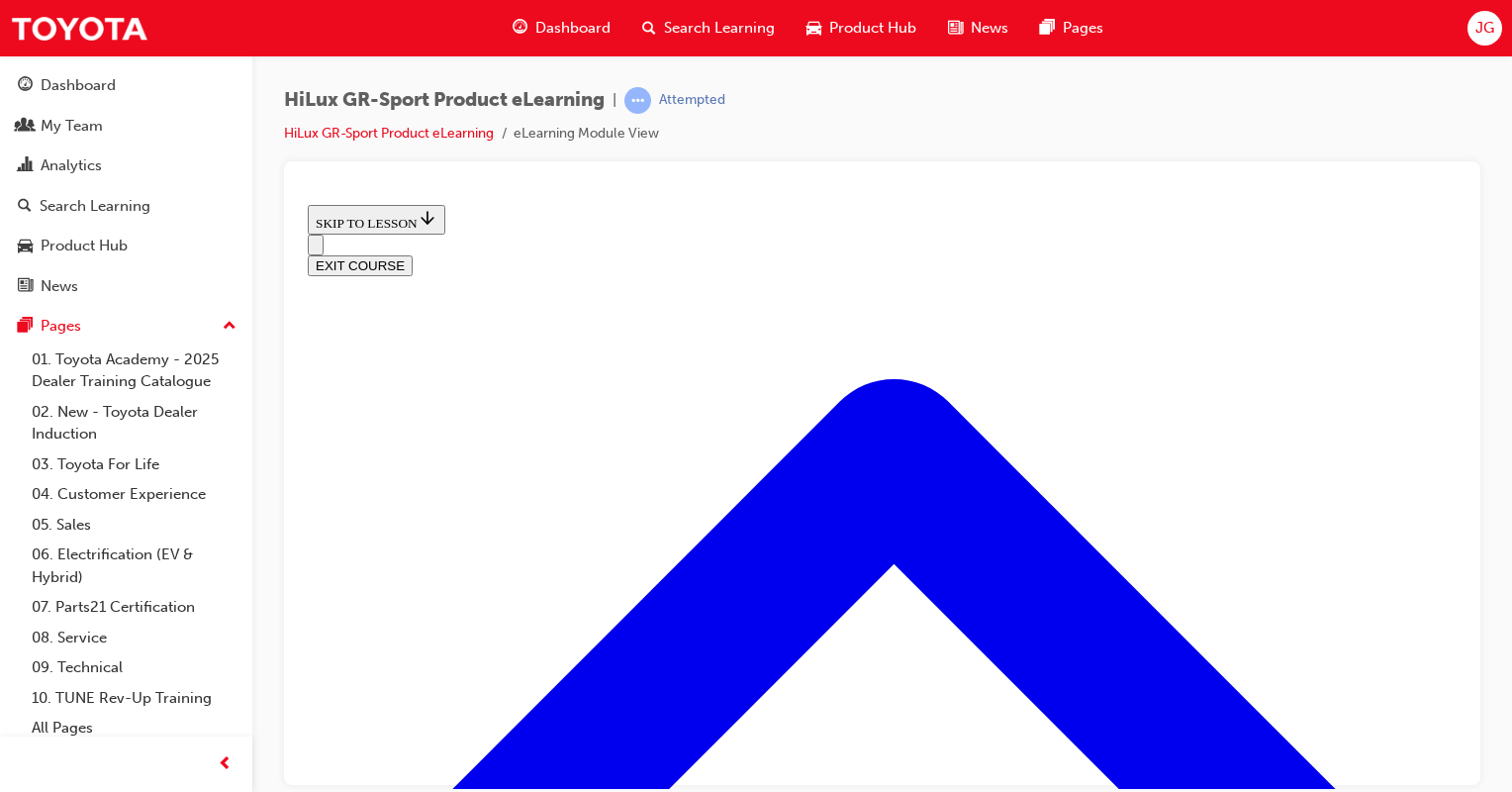 scroll, scrollTop: 2458, scrollLeft: 0, axis: vertical 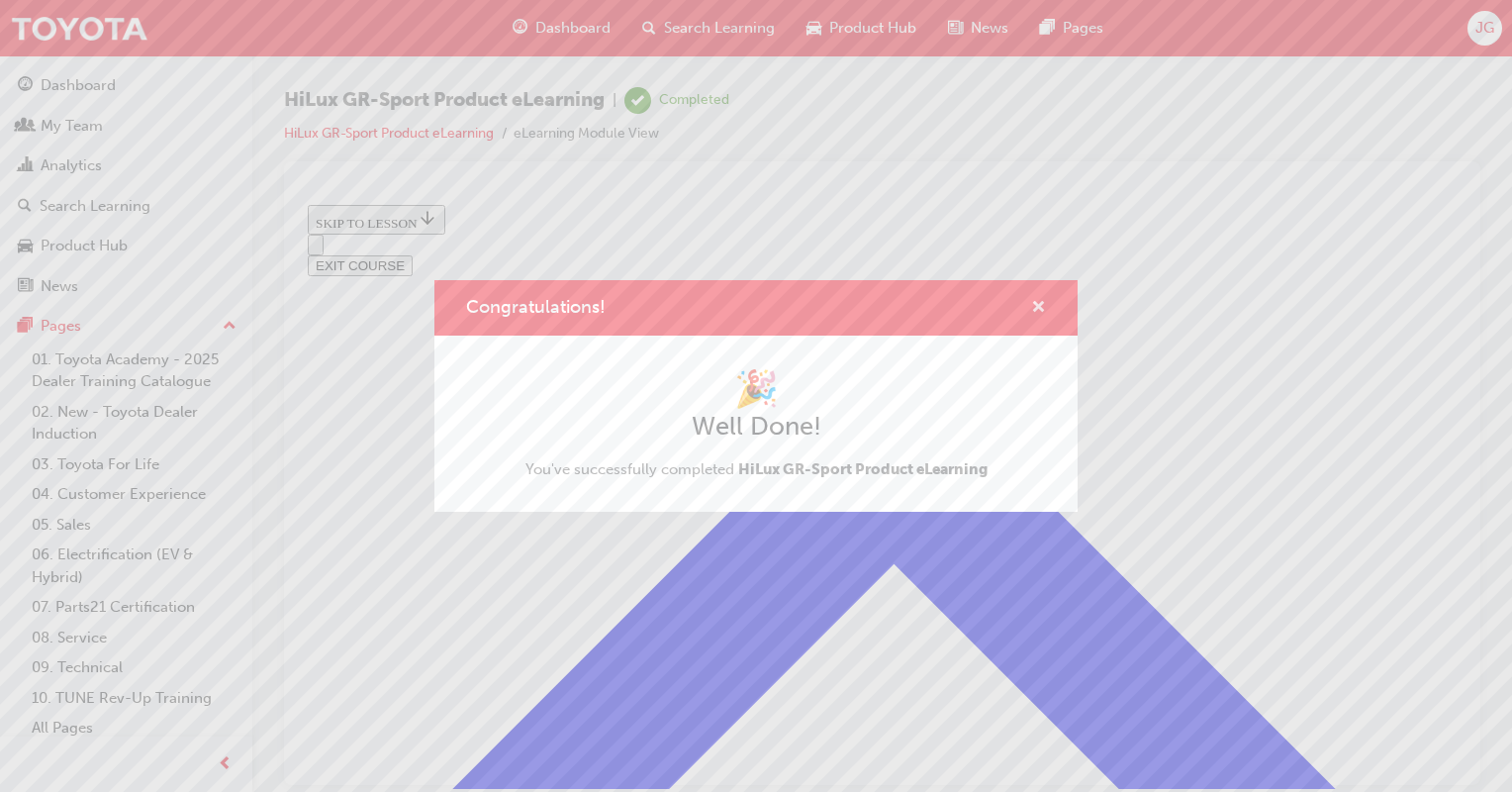 click at bounding box center [1038, 309] 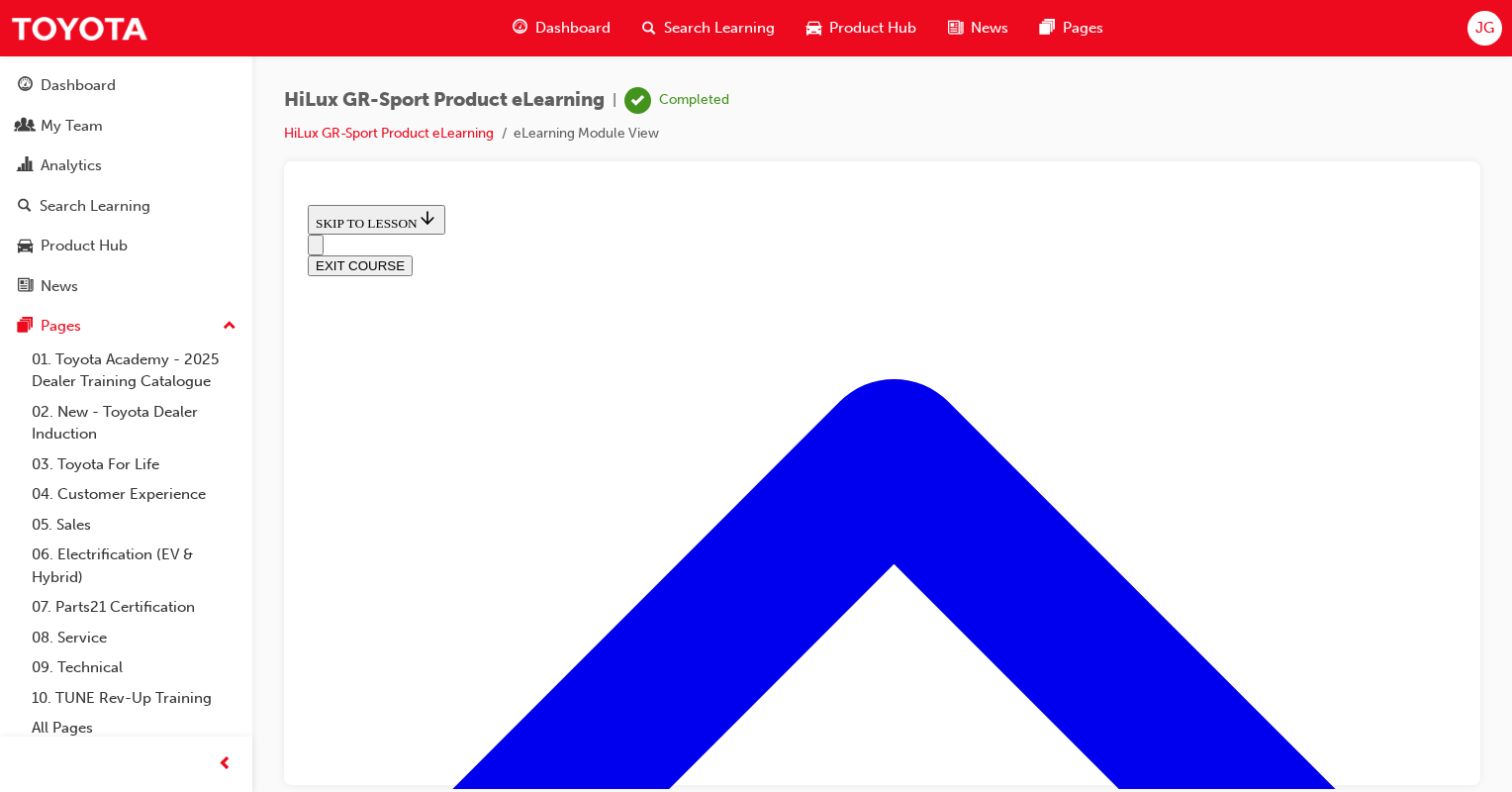scroll, scrollTop: 0, scrollLeft: 0, axis: both 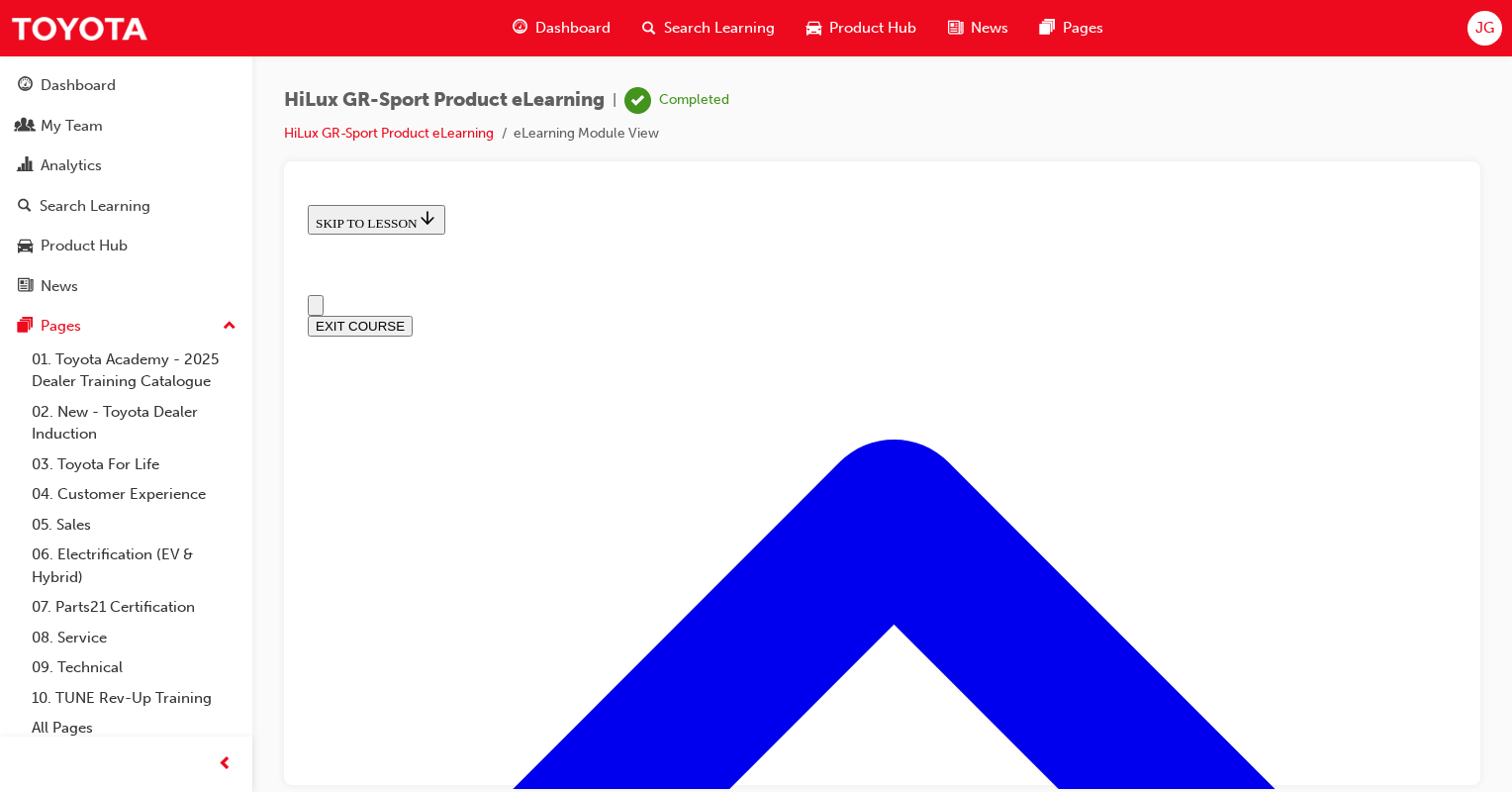 click on "EXIT COURSE" at bounding box center [360, 325] 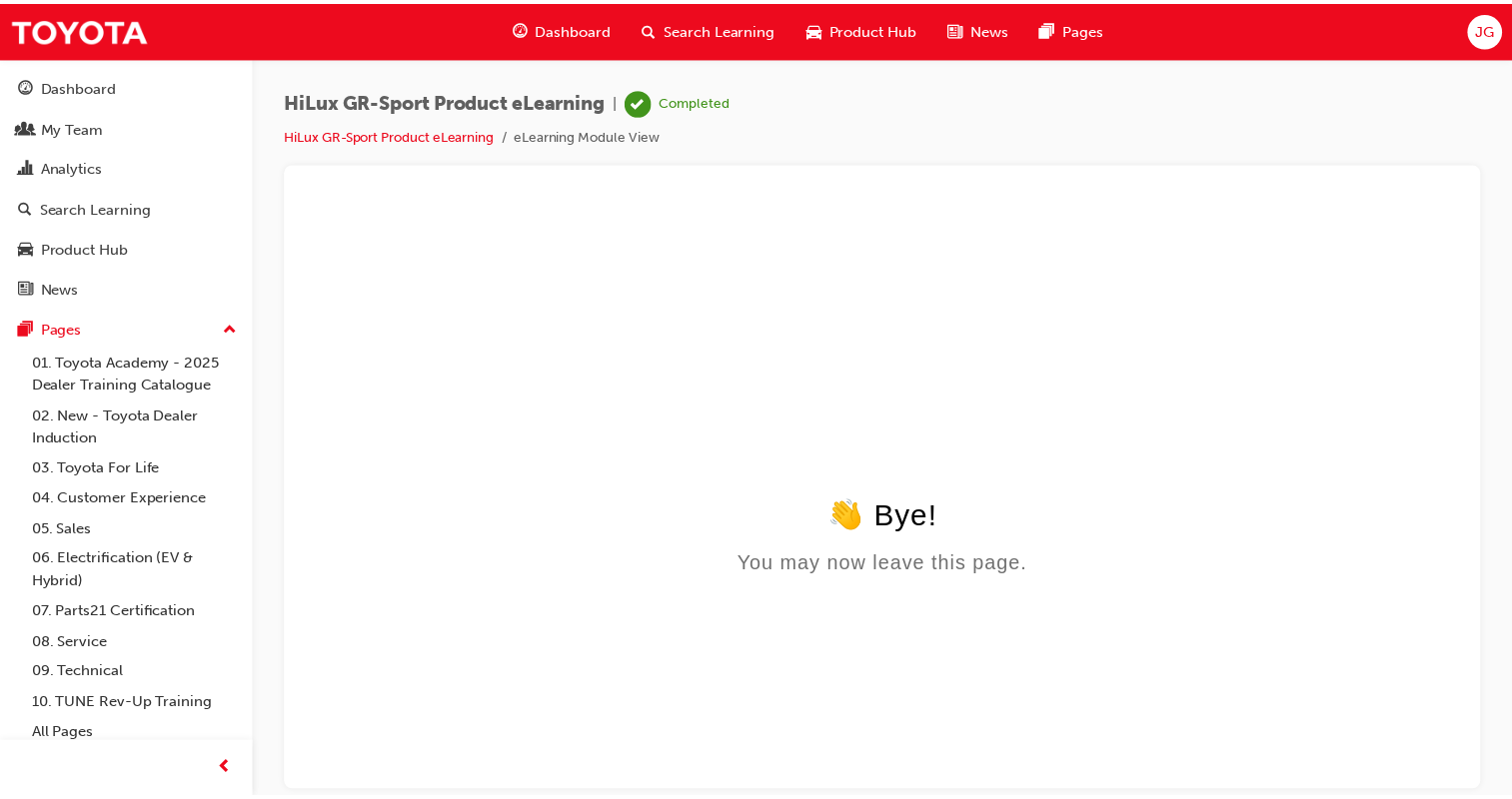scroll, scrollTop: 0, scrollLeft: 0, axis: both 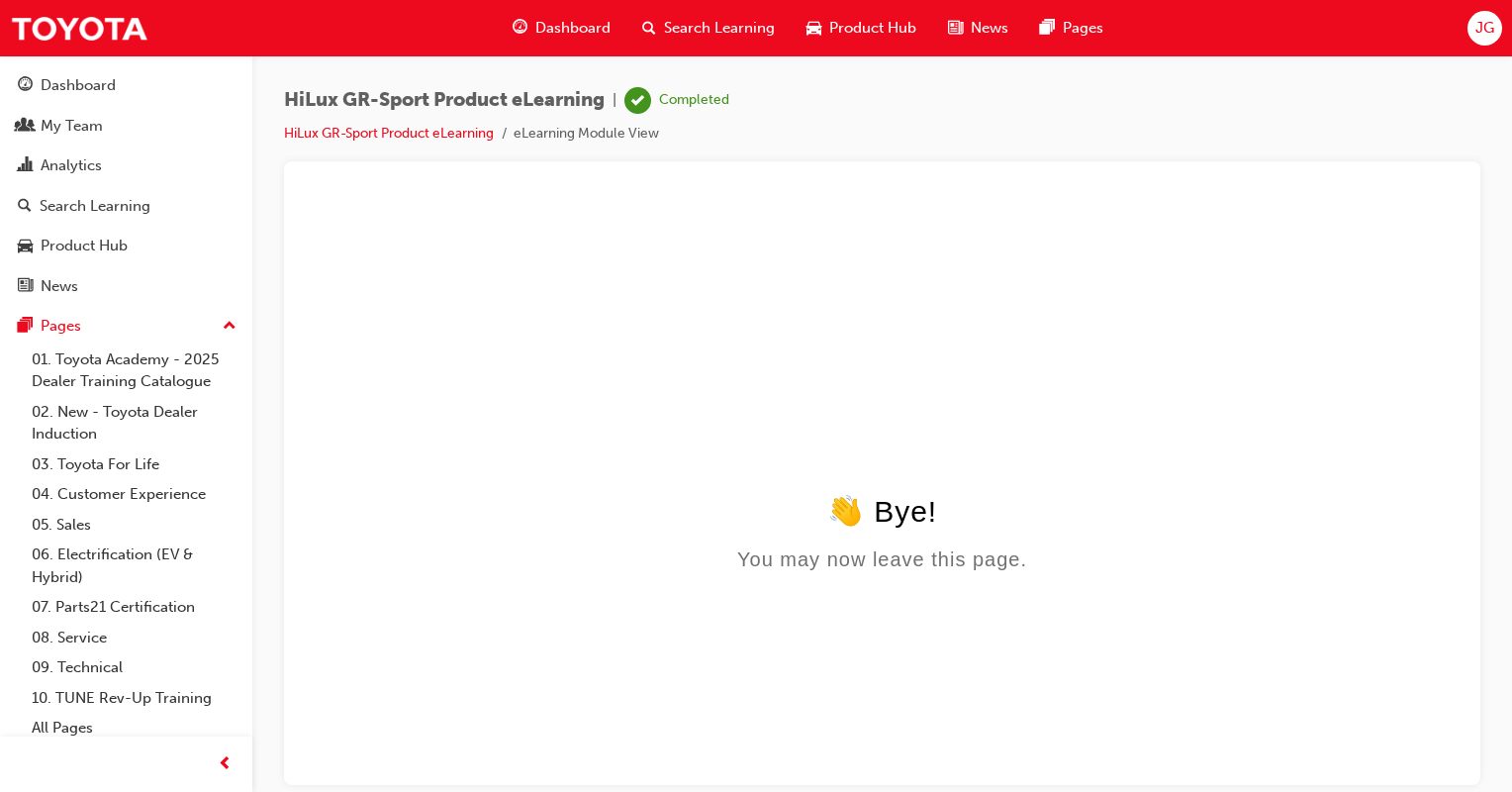 click on "Search Learning" at bounding box center (719, 28) 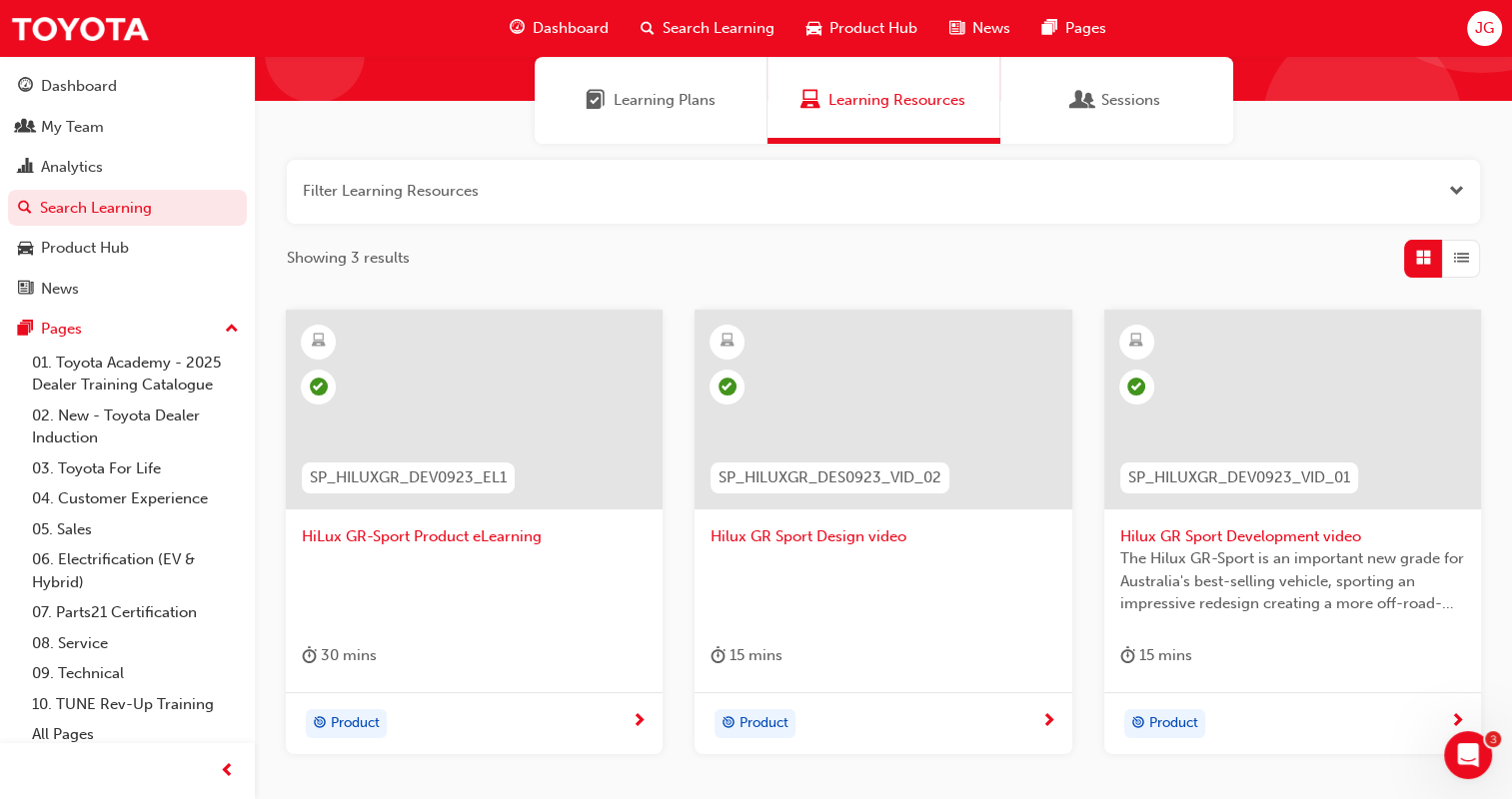 scroll, scrollTop: 0, scrollLeft: 0, axis: both 